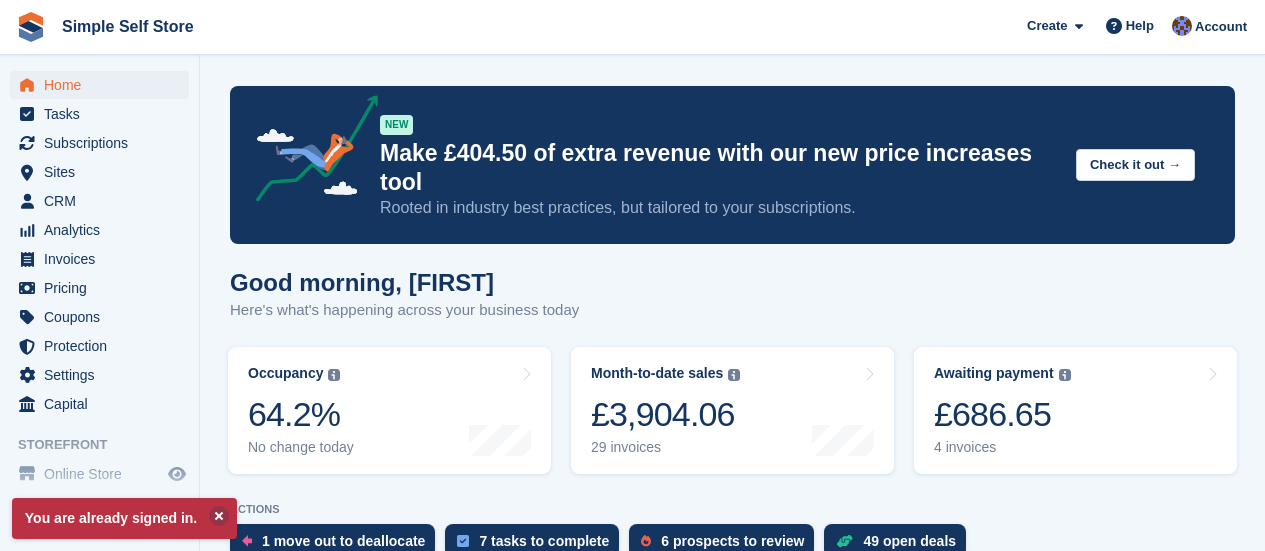 scroll, scrollTop: 0, scrollLeft: 0, axis: both 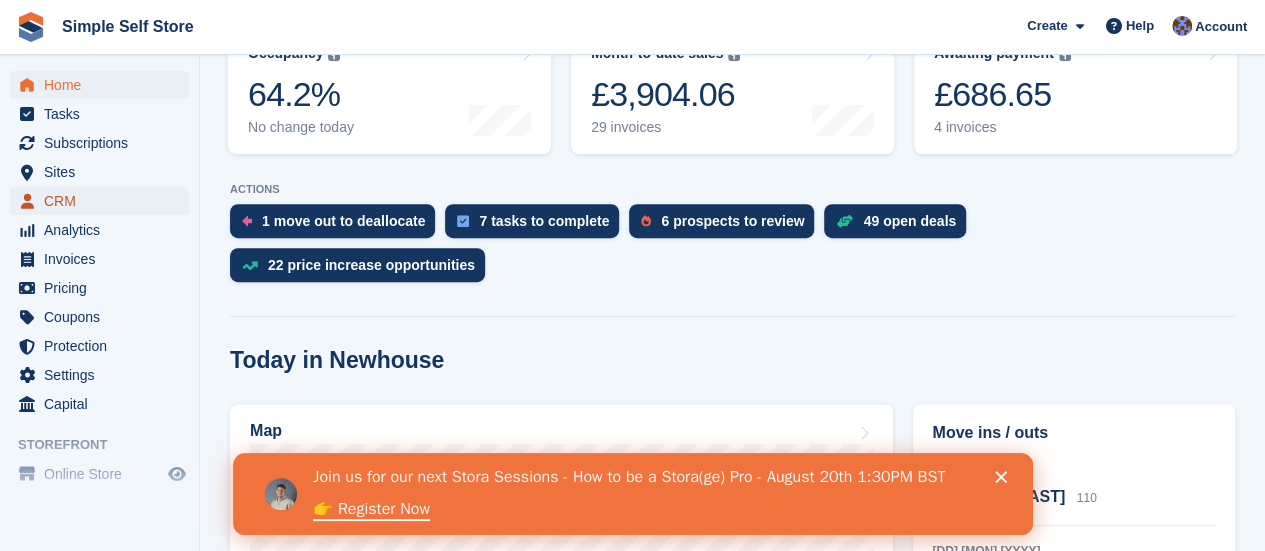 click on "CRM" at bounding box center [104, 201] 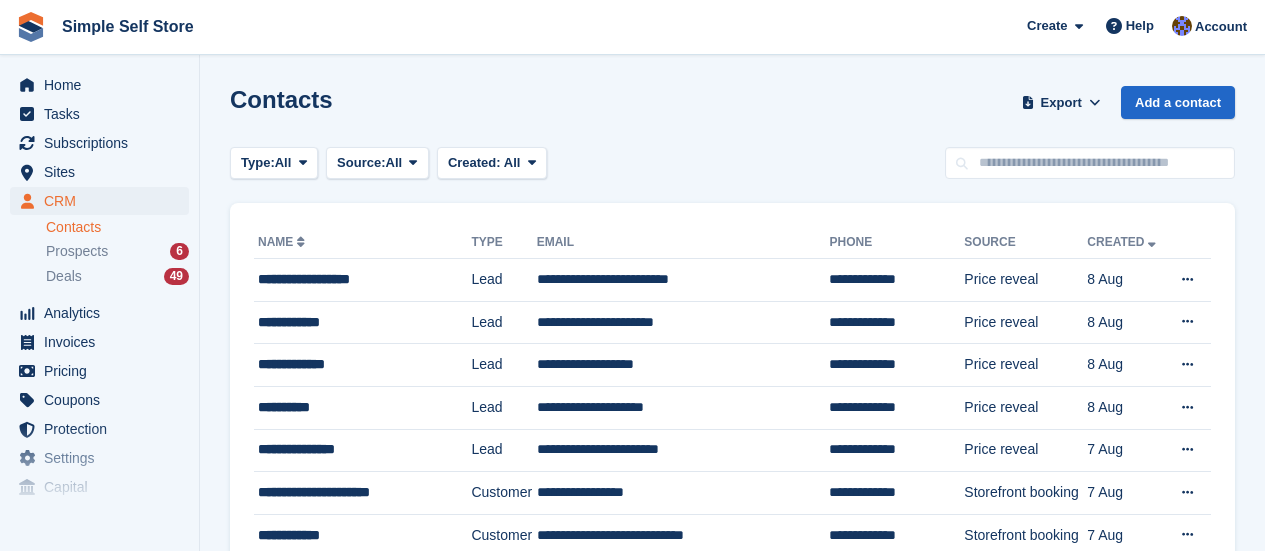 scroll, scrollTop: 0, scrollLeft: 0, axis: both 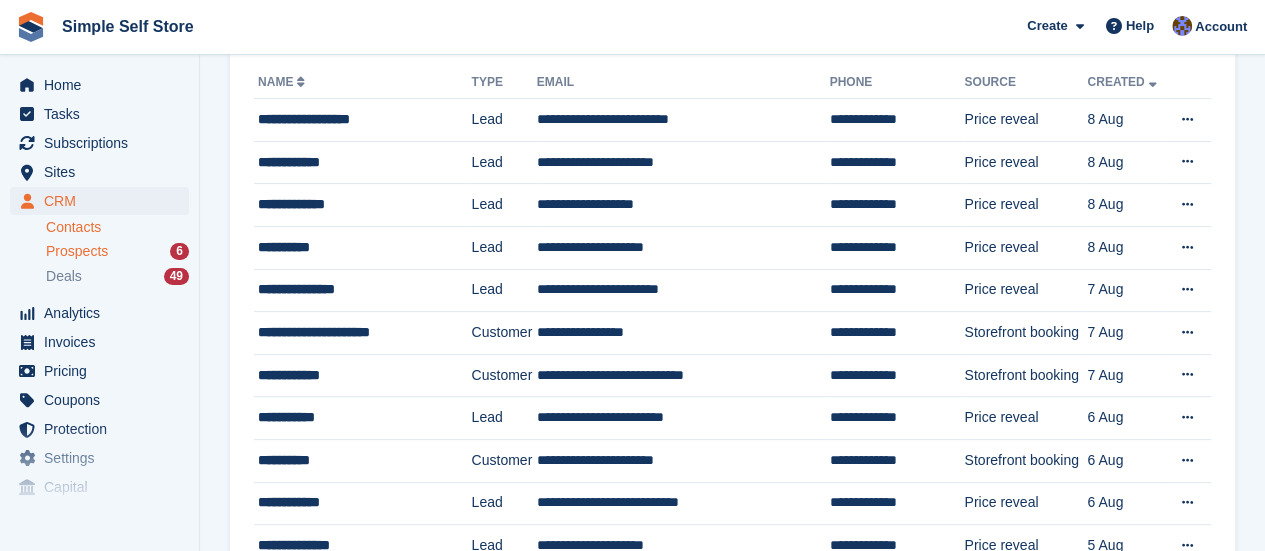 click on "Prospects" at bounding box center (77, 251) 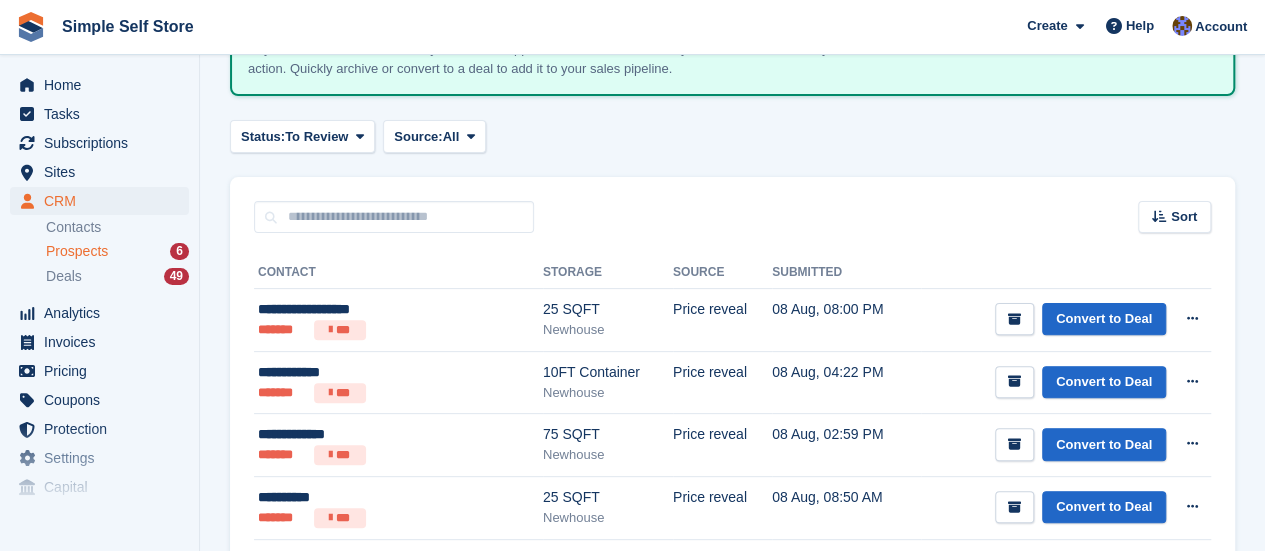 scroll, scrollTop: 0, scrollLeft: 0, axis: both 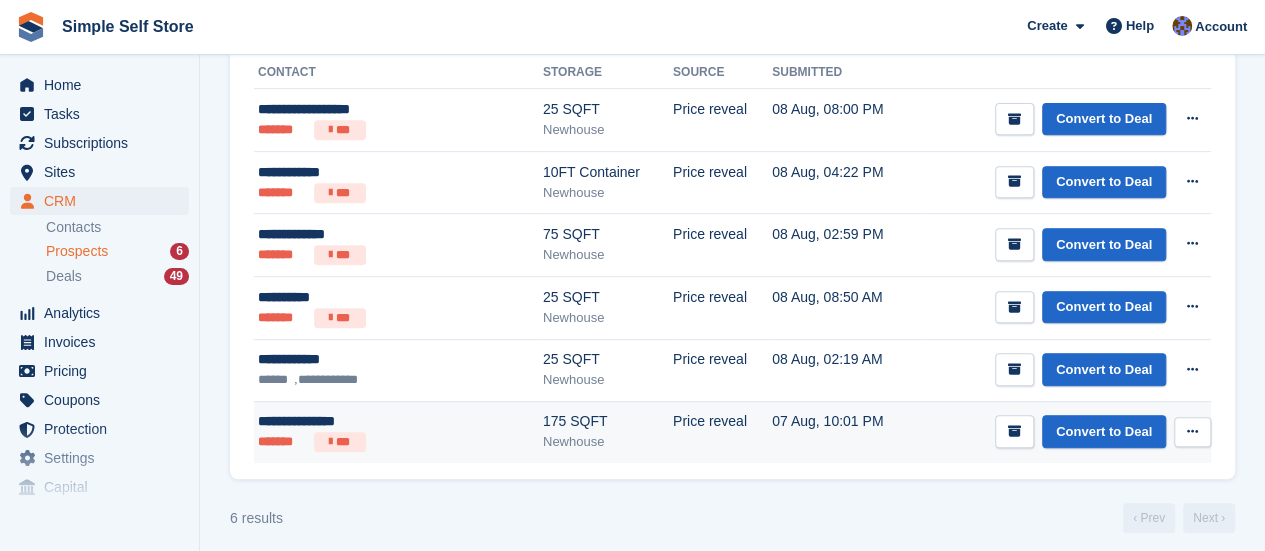 click on "**********" at bounding box center [363, 421] 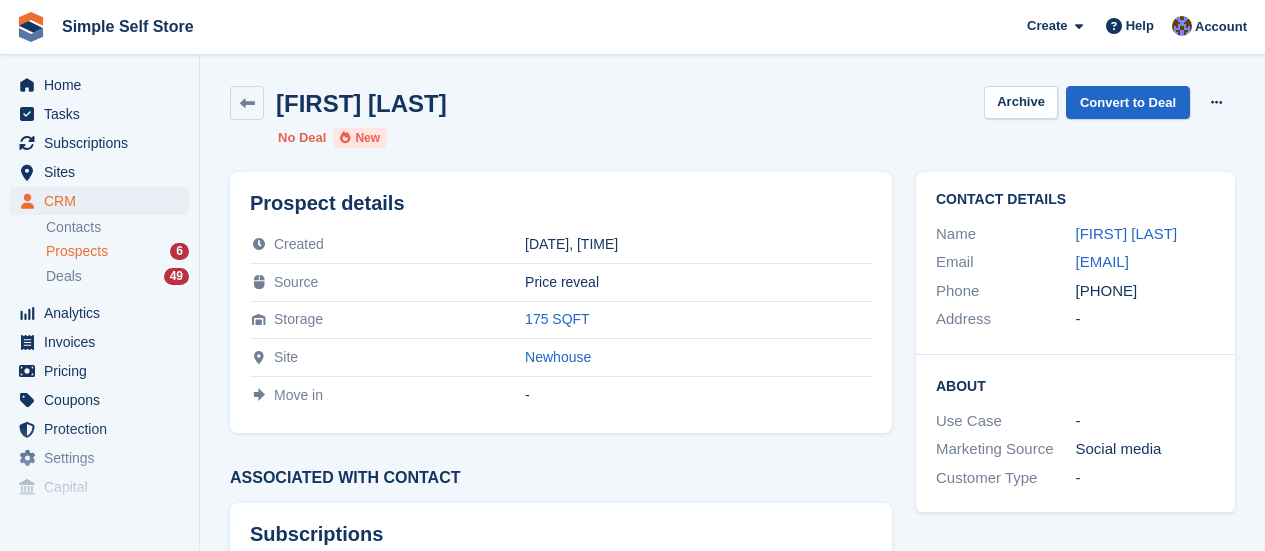 scroll, scrollTop: 0, scrollLeft: 0, axis: both 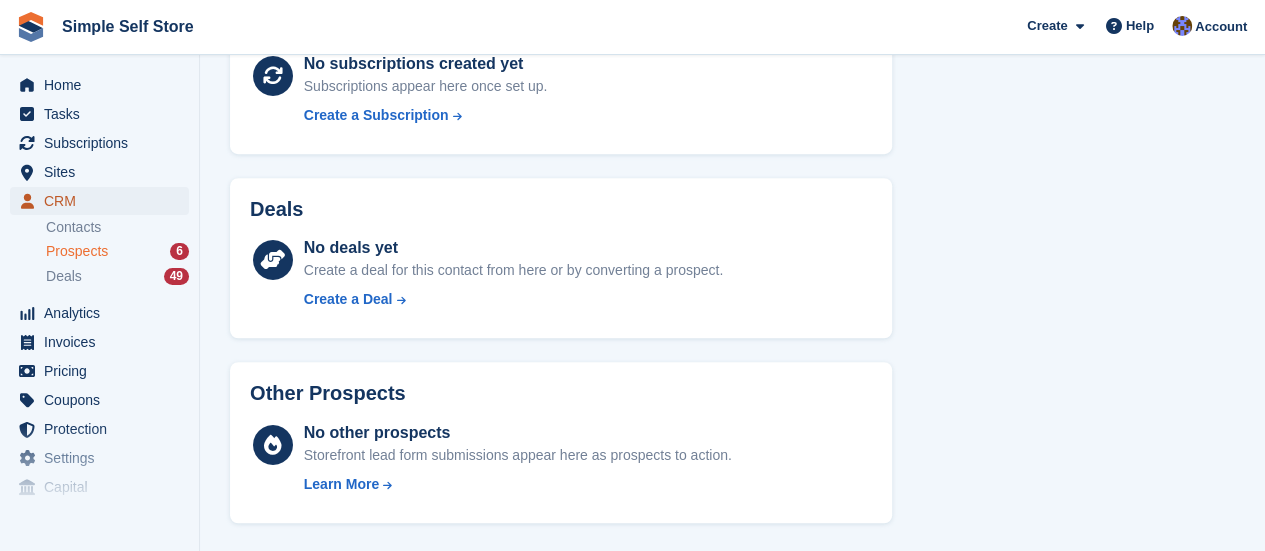 click on "CRM" at bounding box center (104, 201) 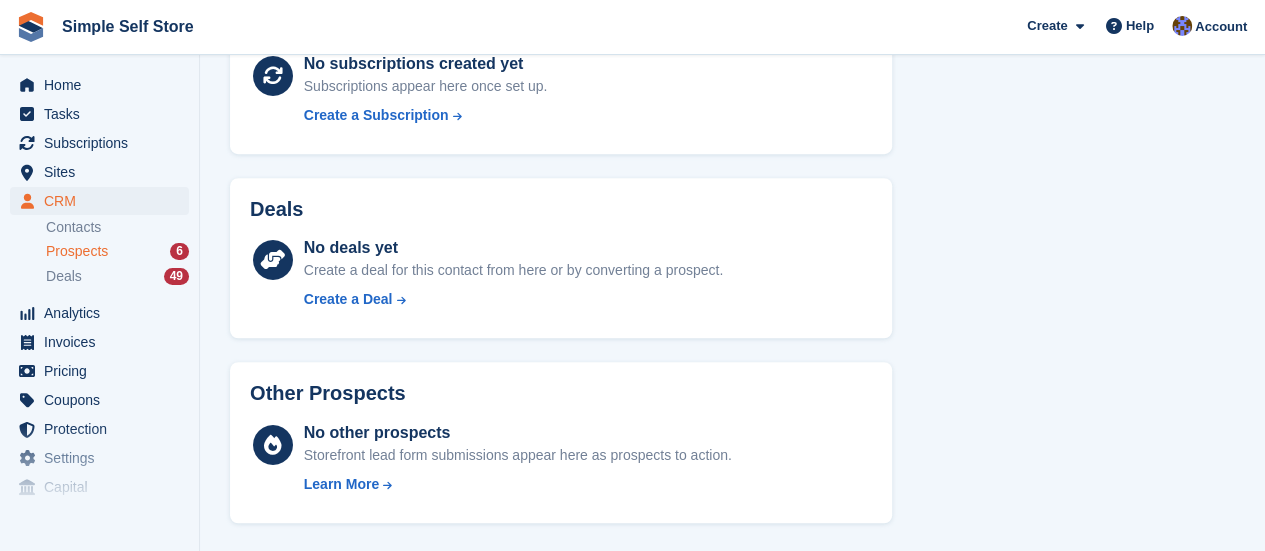 scroll, scrollTop: 0, scrollLeft: 0, axis: both 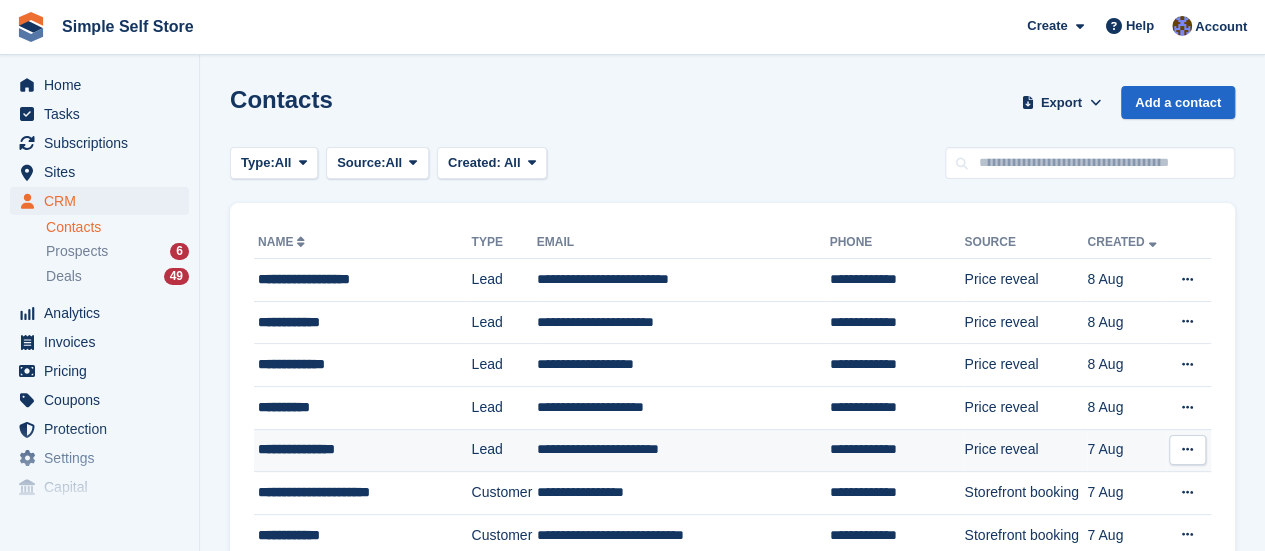 click on "**********" at bounding box center (683, 450) 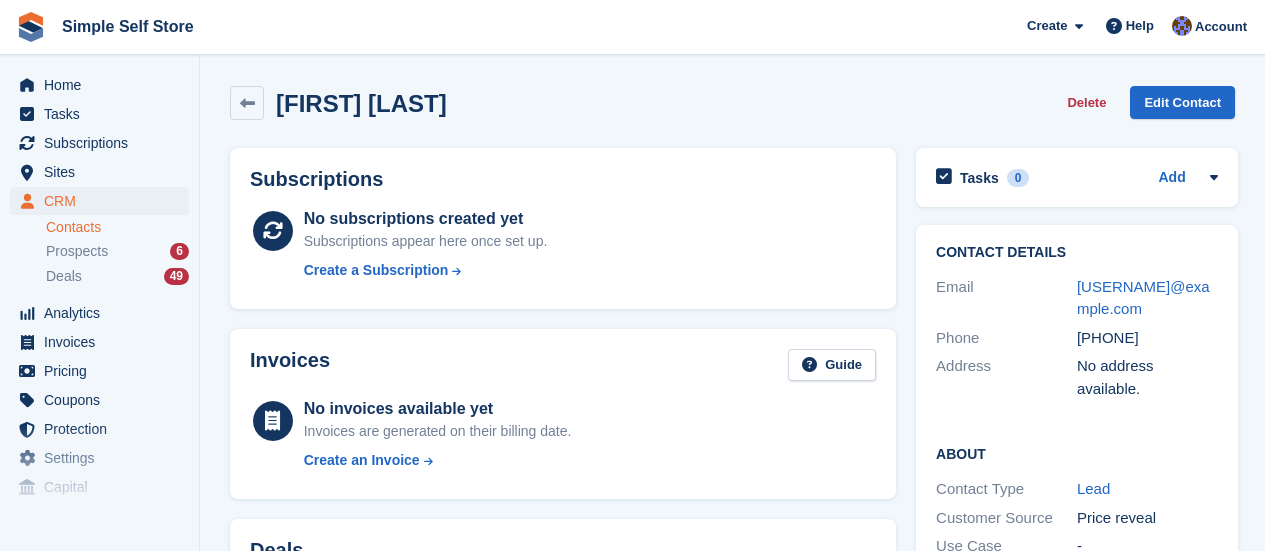 scroll, scrollTop: 0, scrollLeft: 0, axis: both 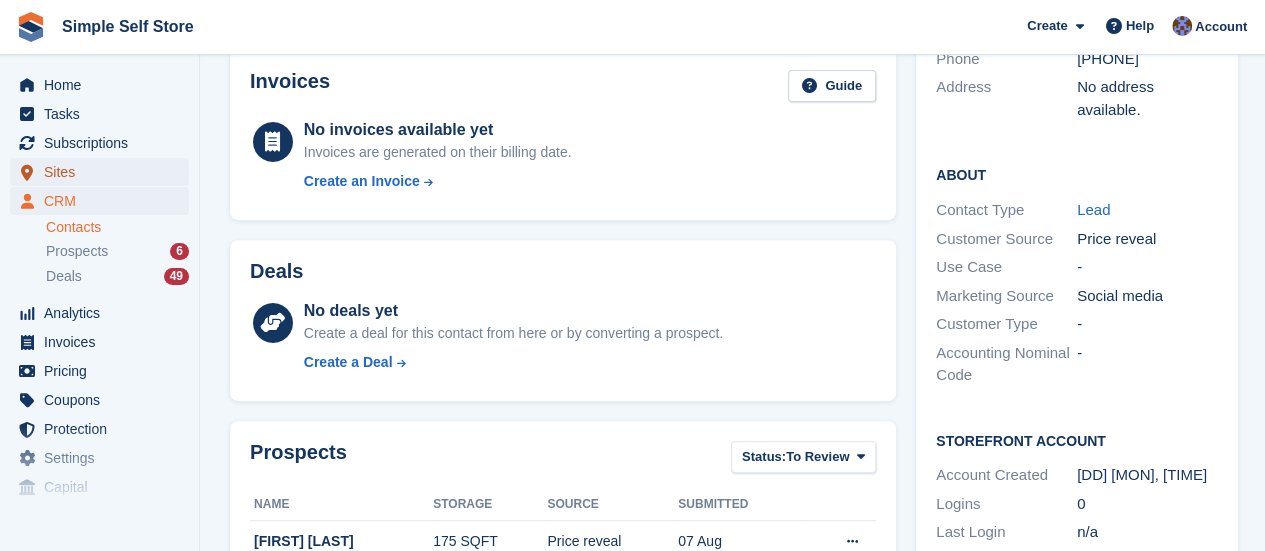 click on "Sites" at bounding box center [104, 172] 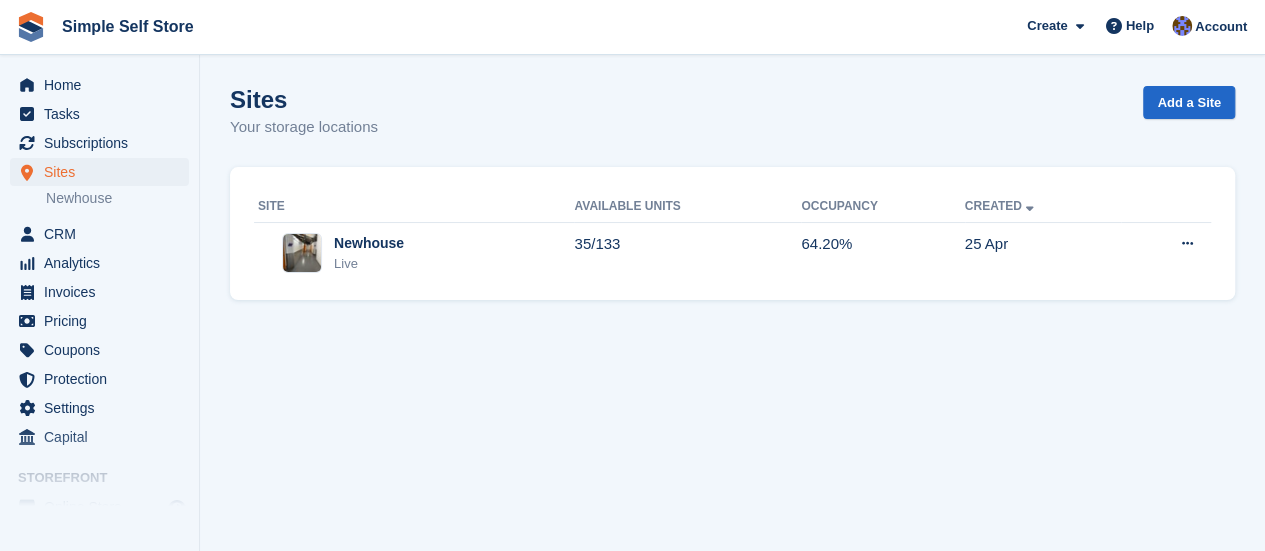 scroll, scrollTop: 0, scrollLeft: 0, axis: both 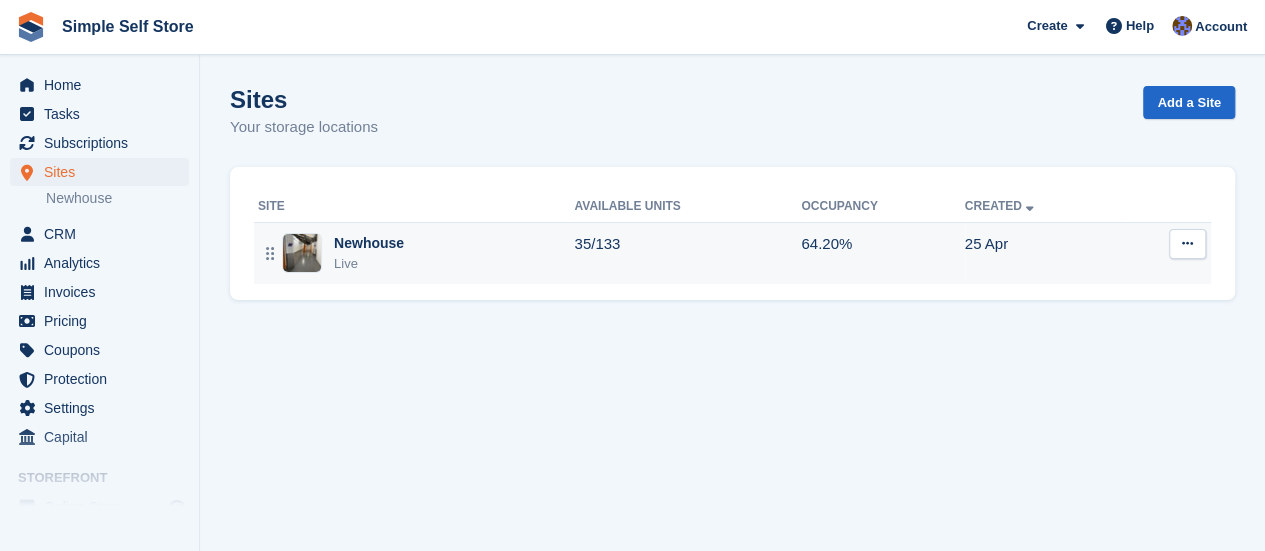 click at bounding box center [302, 253] 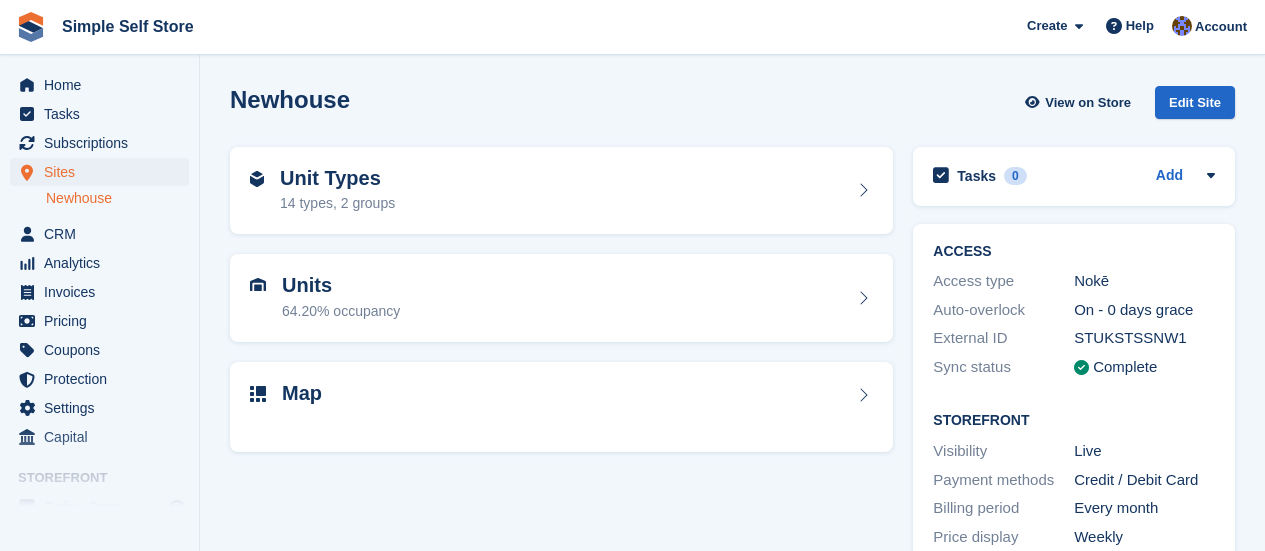 scroll, scrollTop: 0, scrollLeft: 0, axis: both 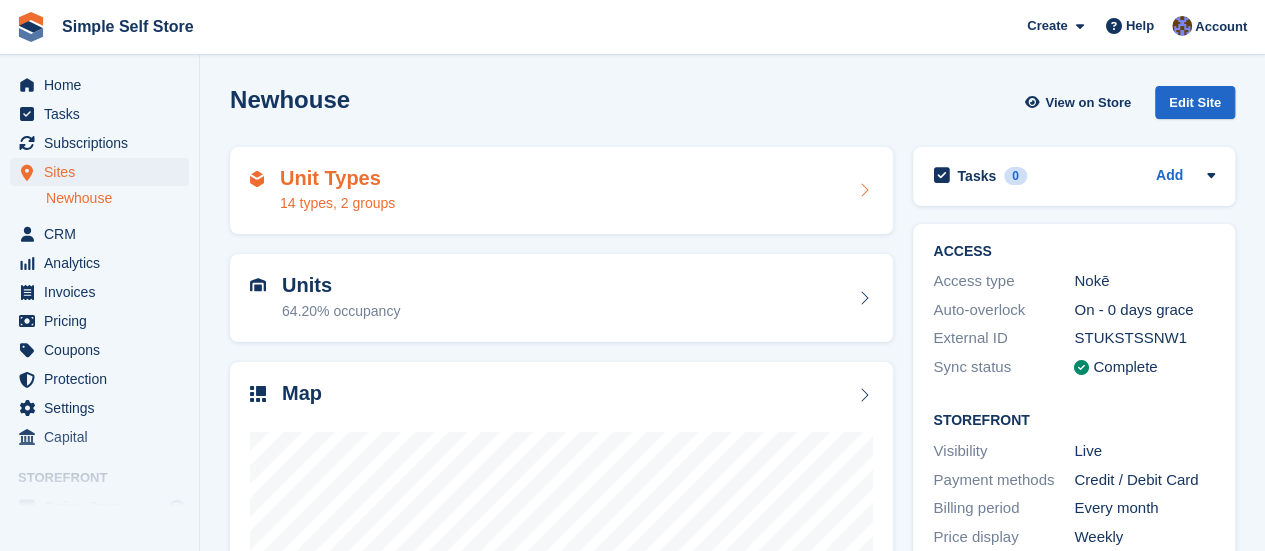 click on "14 types, 2 groups" at bounding box center (337, 203) 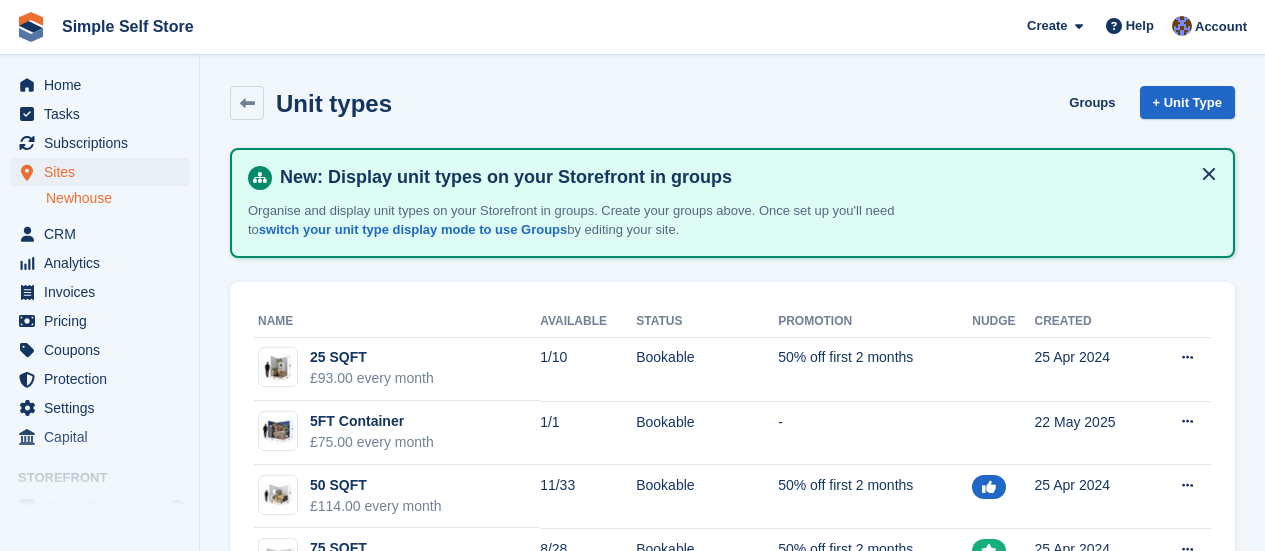 scroll, scrollTop: 0, scrollLeft: 0, axis: both 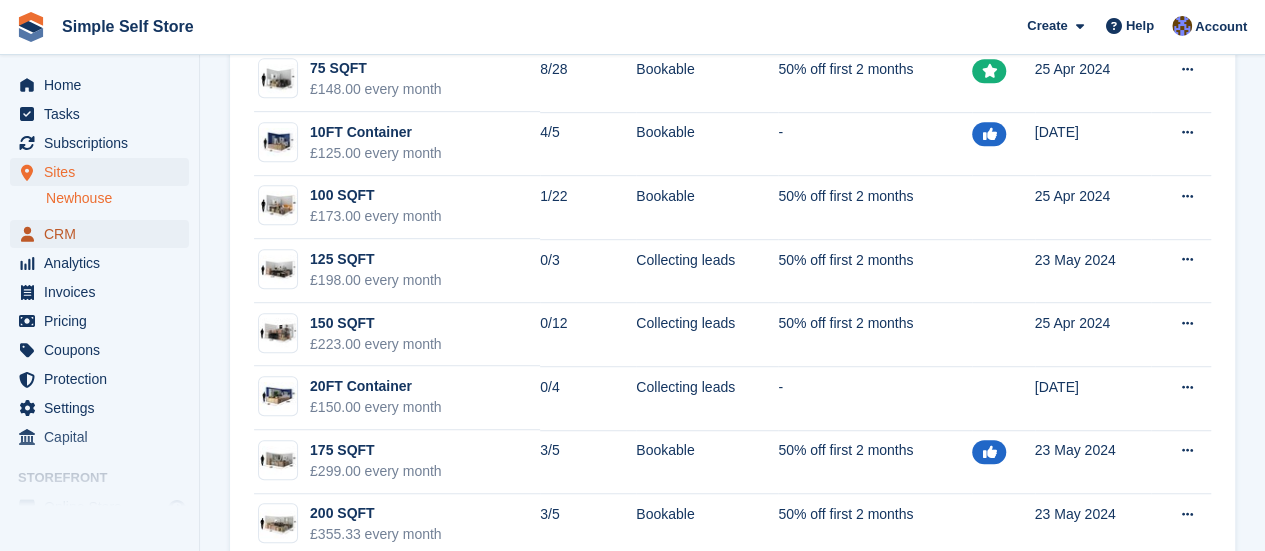 click on "CRM" at bounding box center (104, 234) 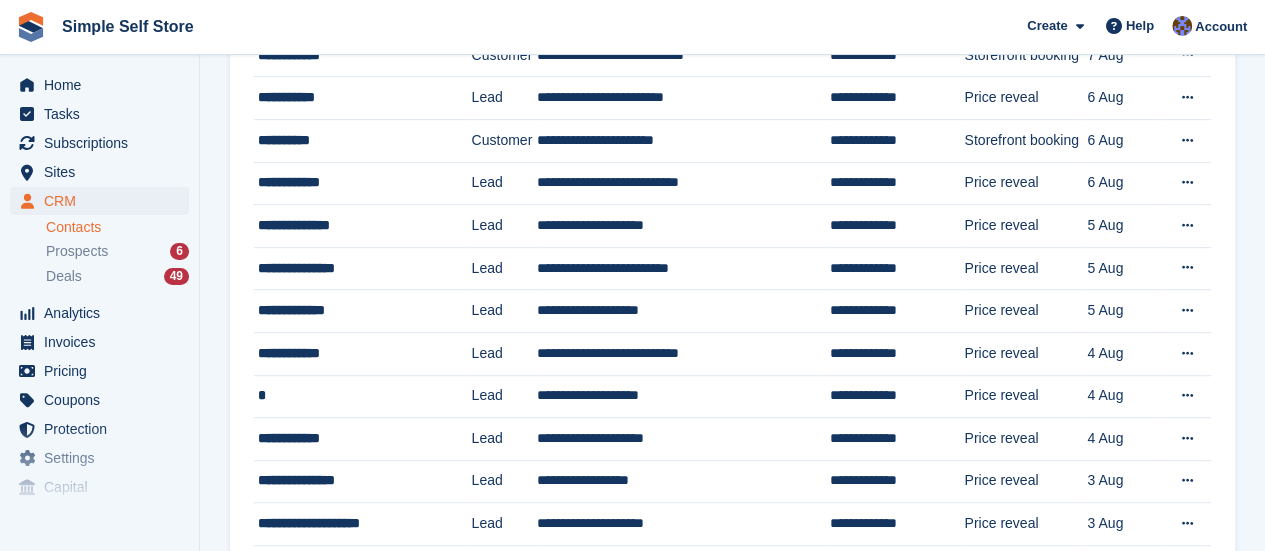 scroll, scrollTop: 0, scrollLeft: 0, axis: both 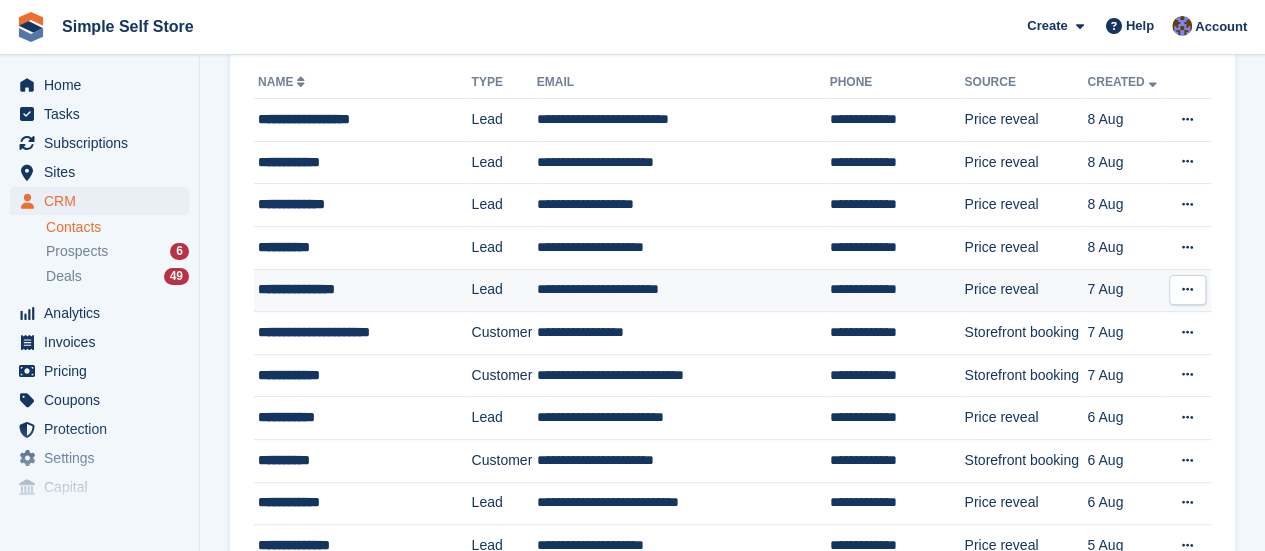 click on "**********" at bounding box center (683, 290) 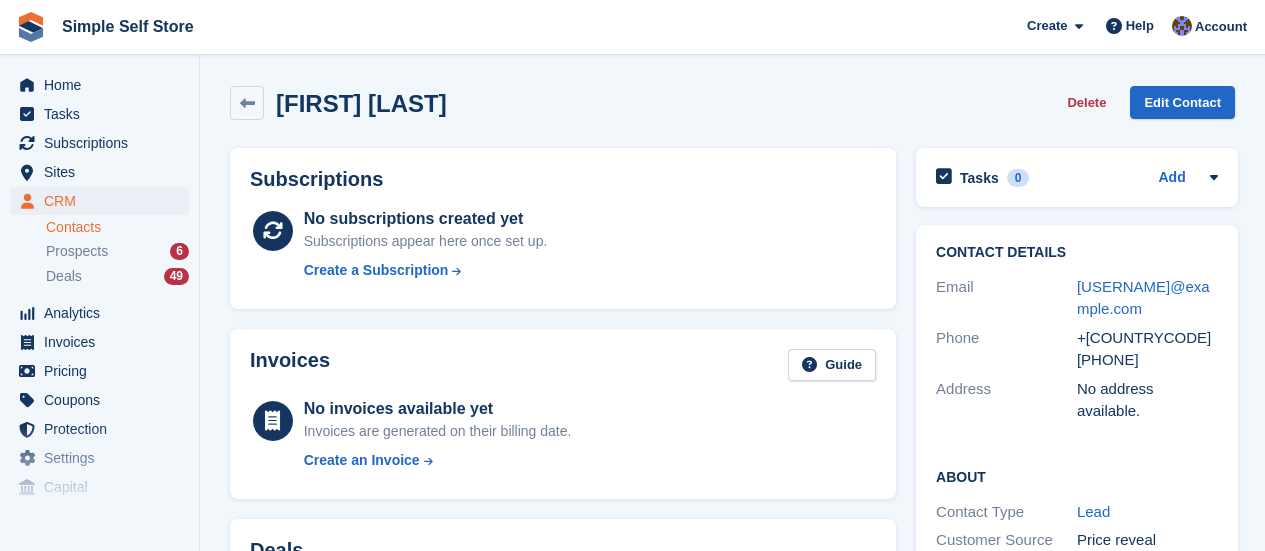 scroll, scrollTop: 0, scrollLeft: 0, axis: both 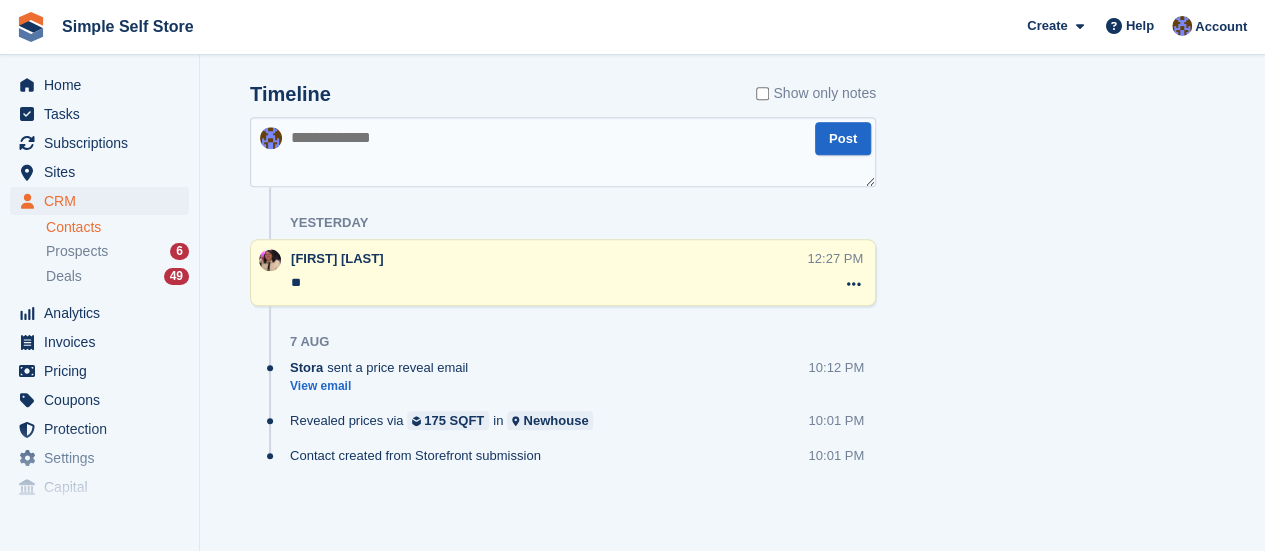 click at bounding box center [563, 152] 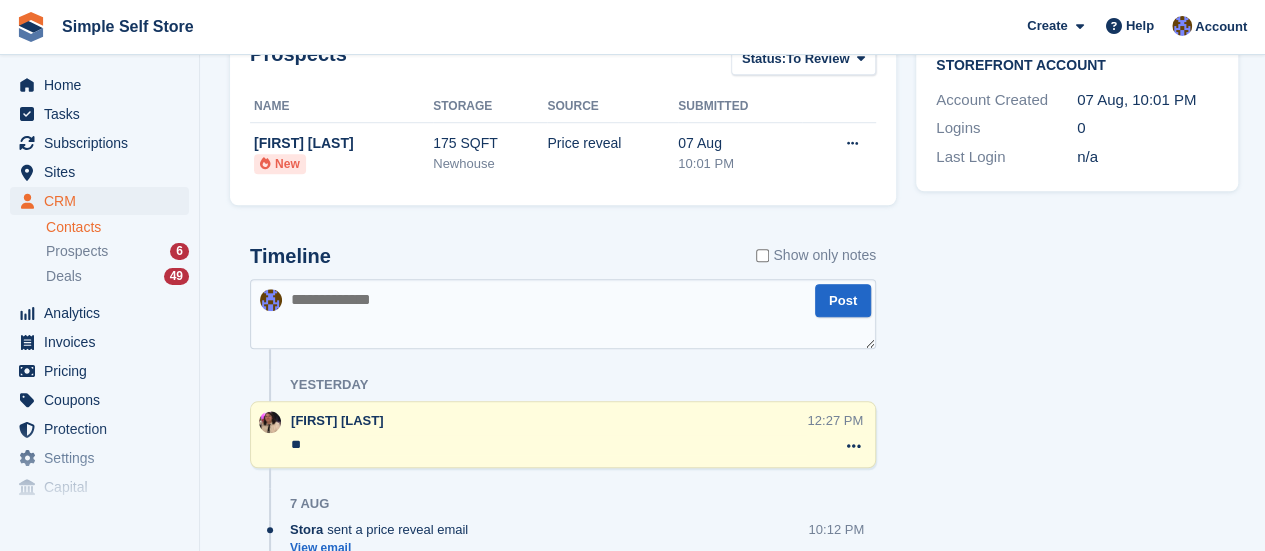 scroll, scrollTop: 679, scrollLeft: 0, axis: vertical 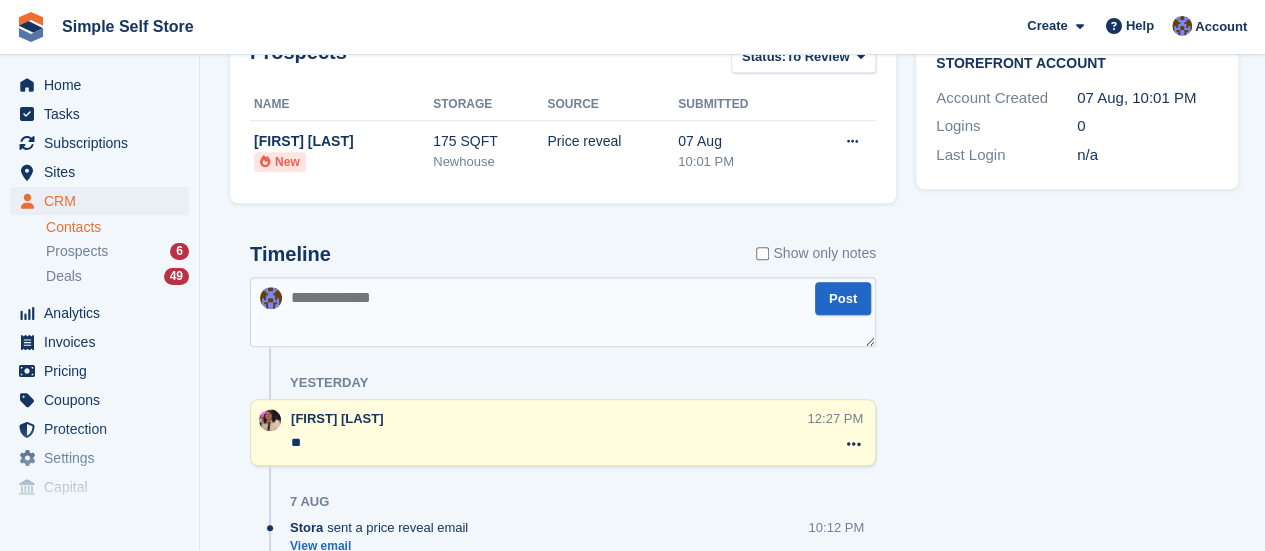 click at bounding box center (563, 312) 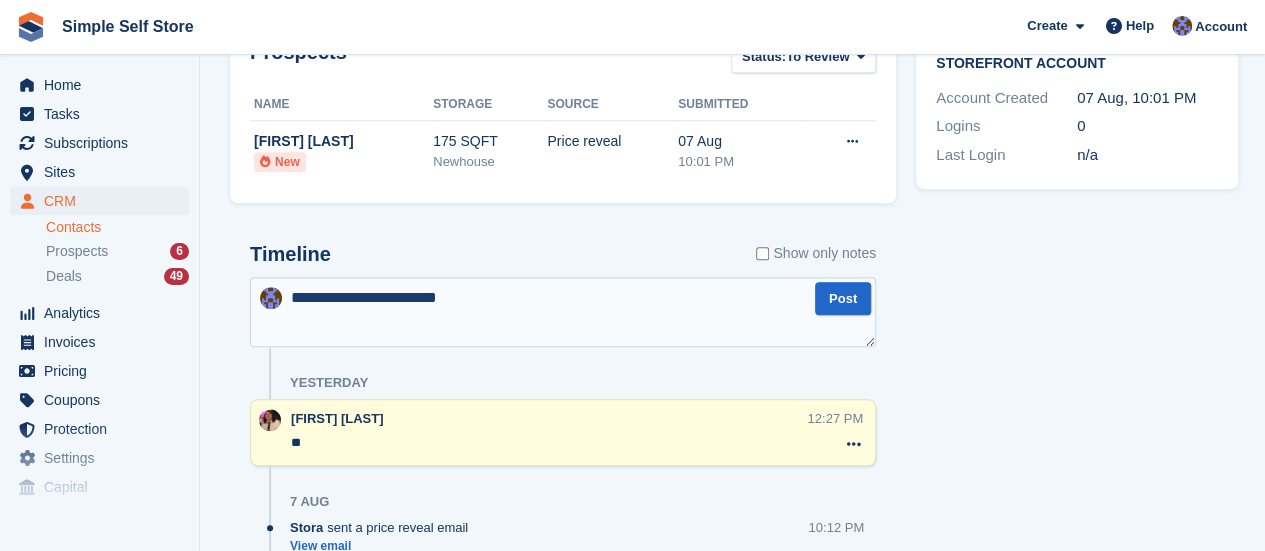 type on "**********" 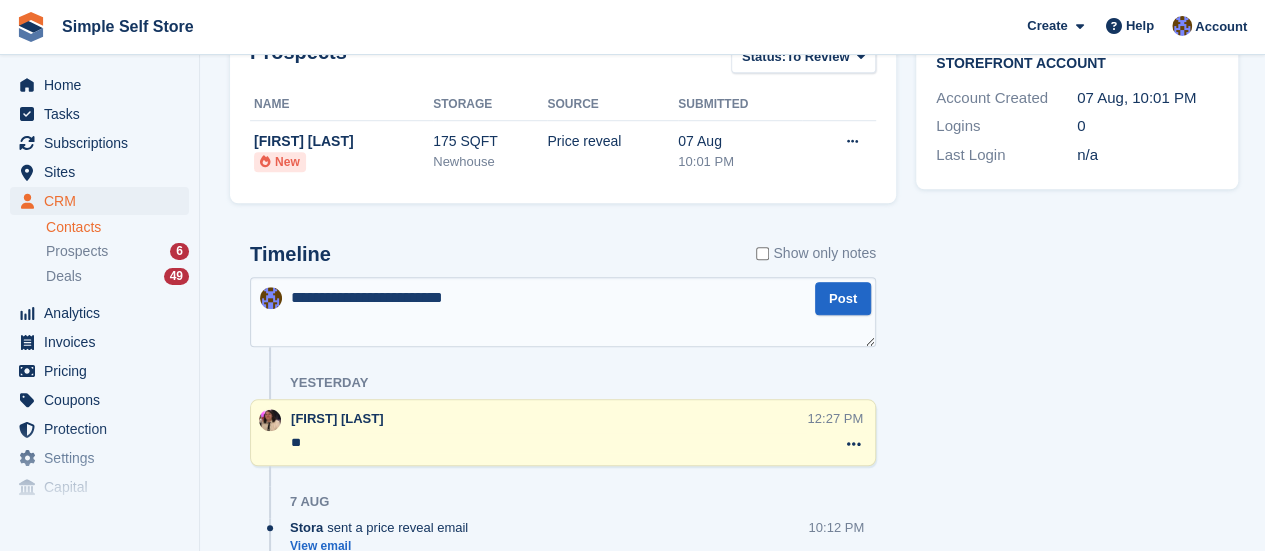 type 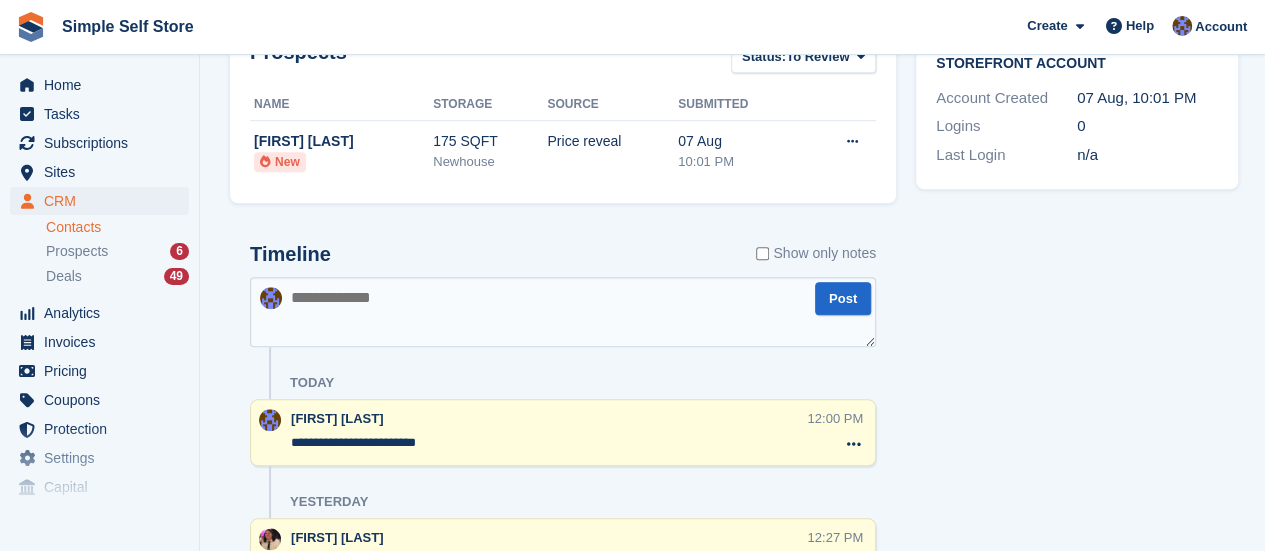 click on "**********" at bounding box center (549, 443) 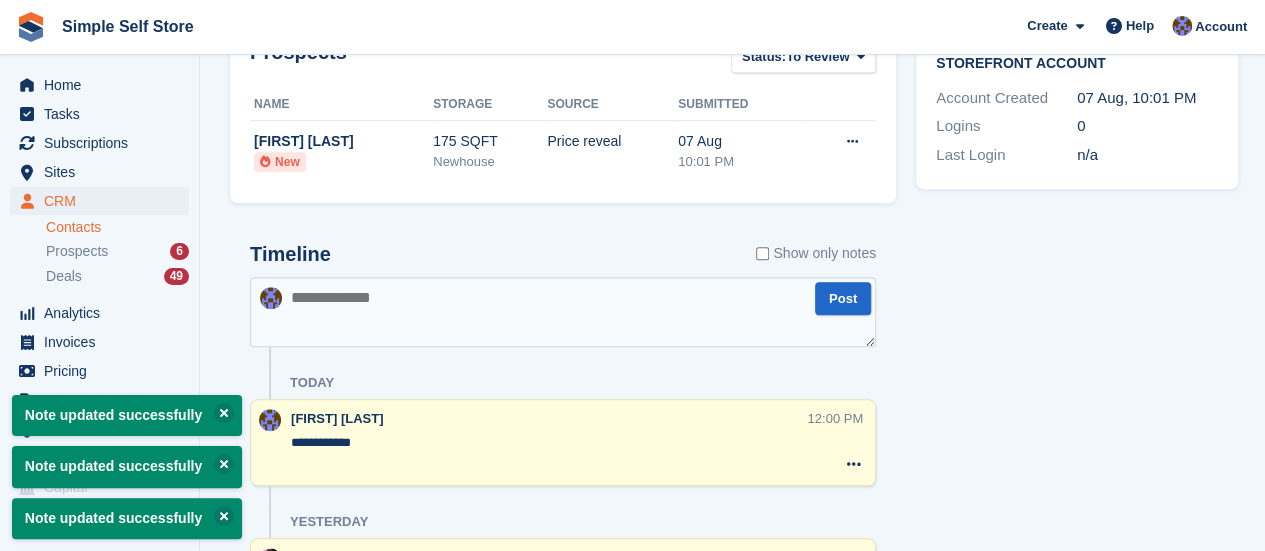 type on "**********" 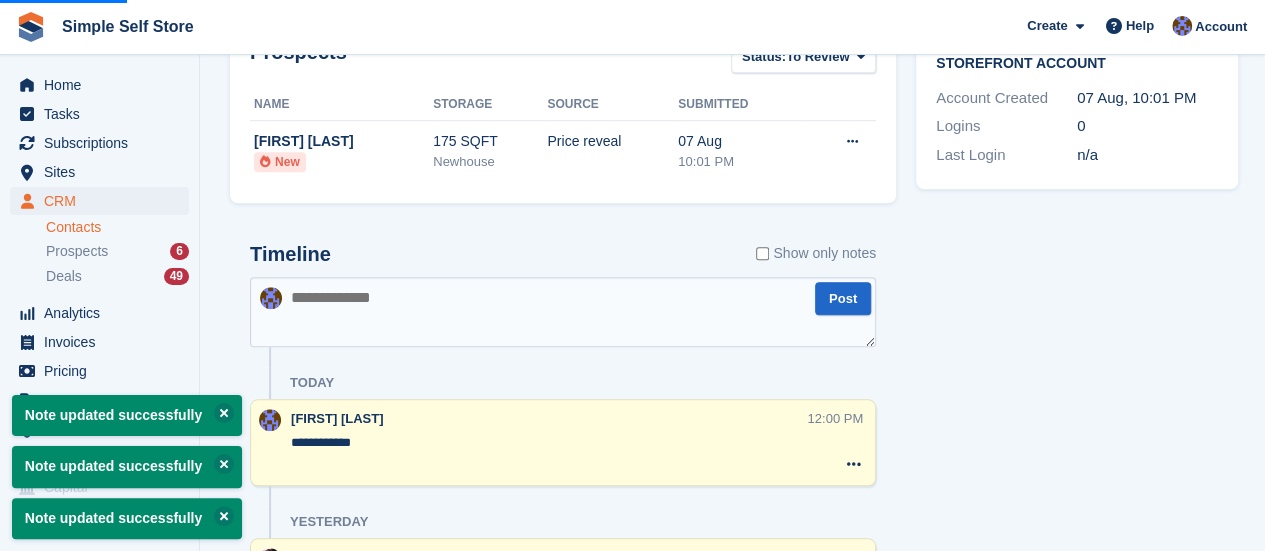 scroll, scrollTop: 0, scrollLeft: 0, axis: both 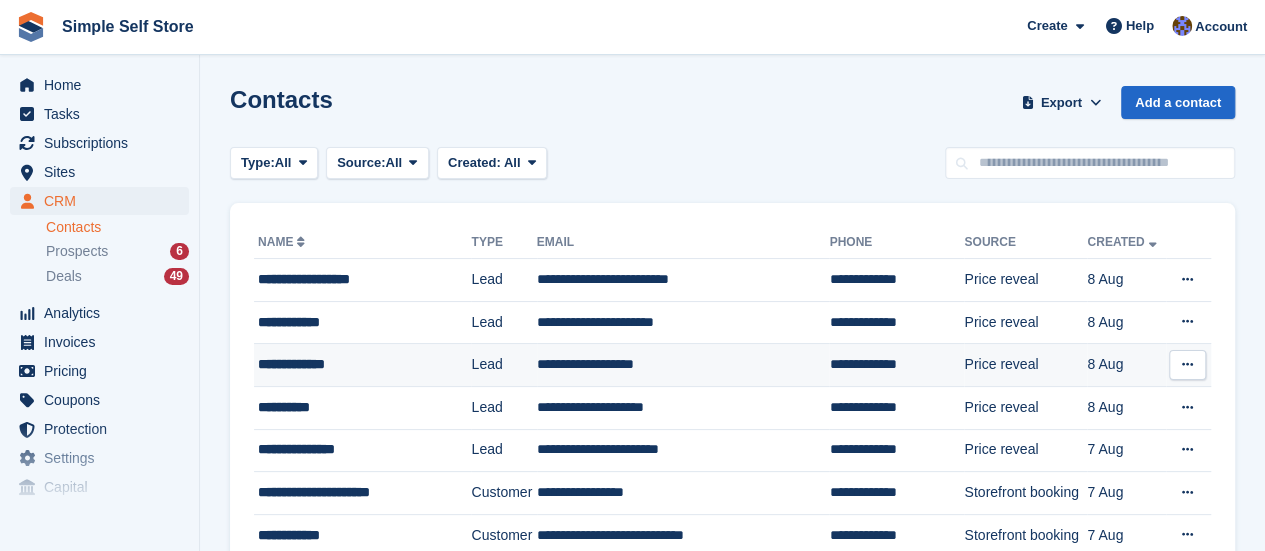 click on "**********" at bounding box center [683, 365] 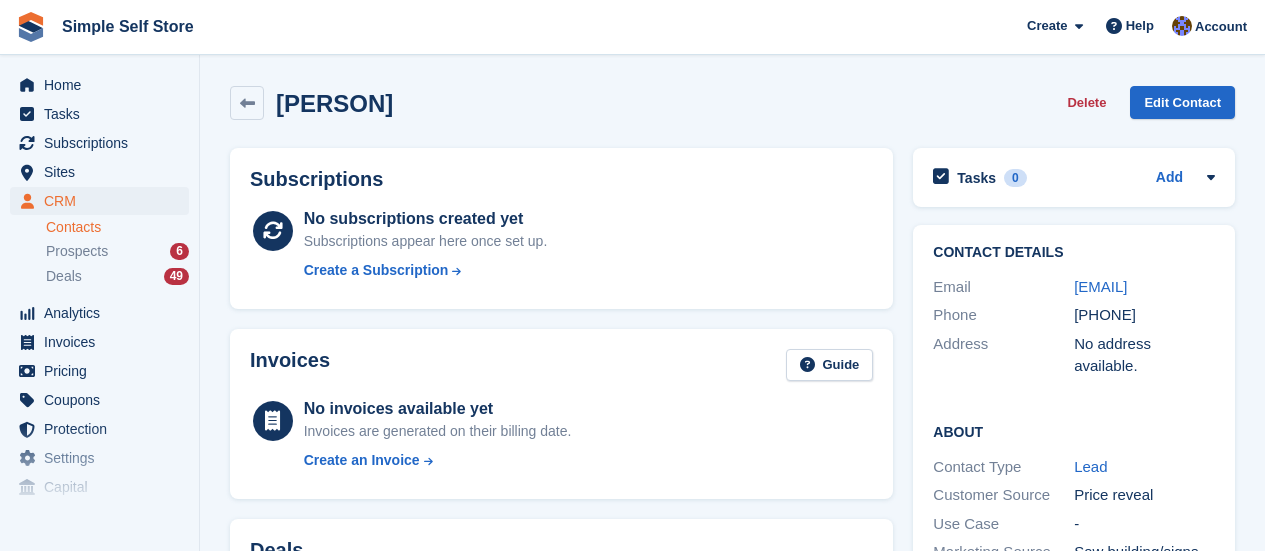 scroll, scrollTop: 0, scrollLeft: 0, axis: both 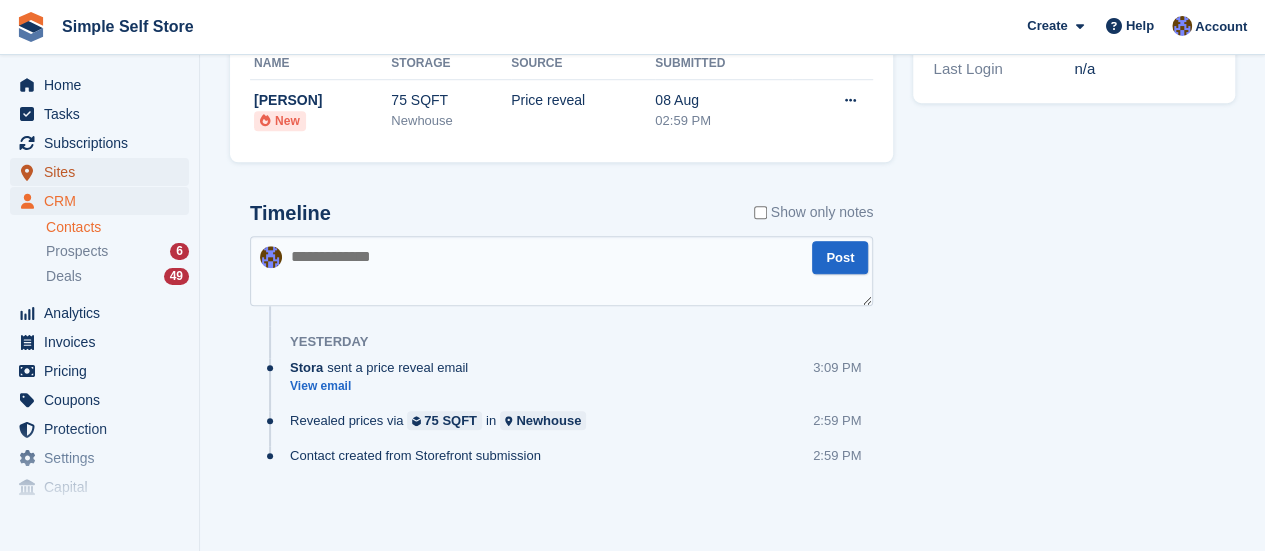 click on "Sites" at bounding box center (104, 172) 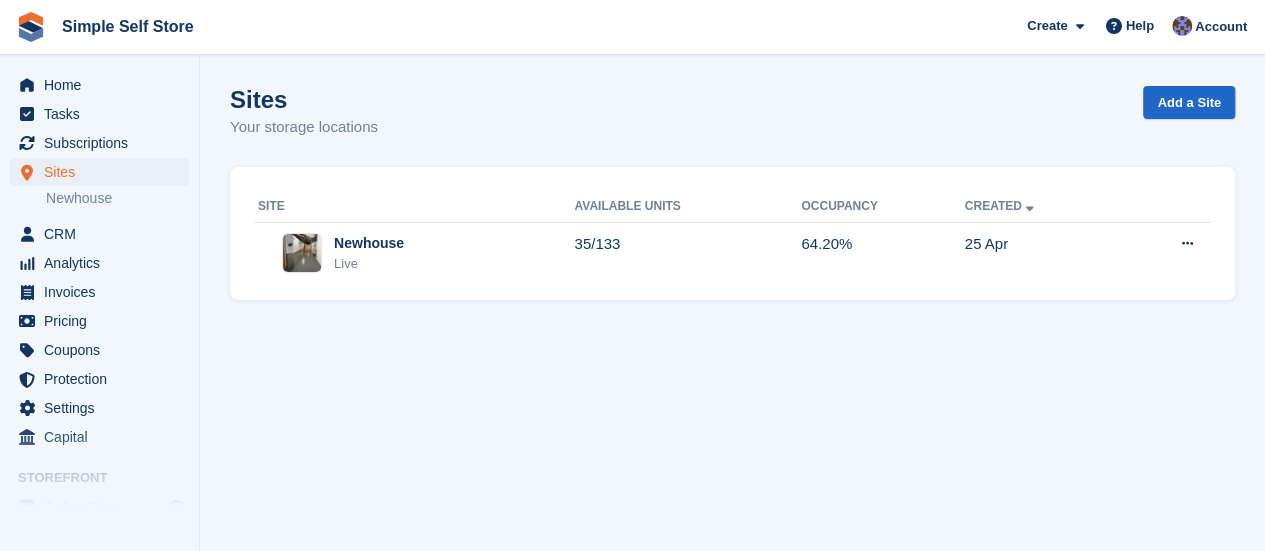 scroll, scrollTop: 0, scrollLeft: 0, axis: both 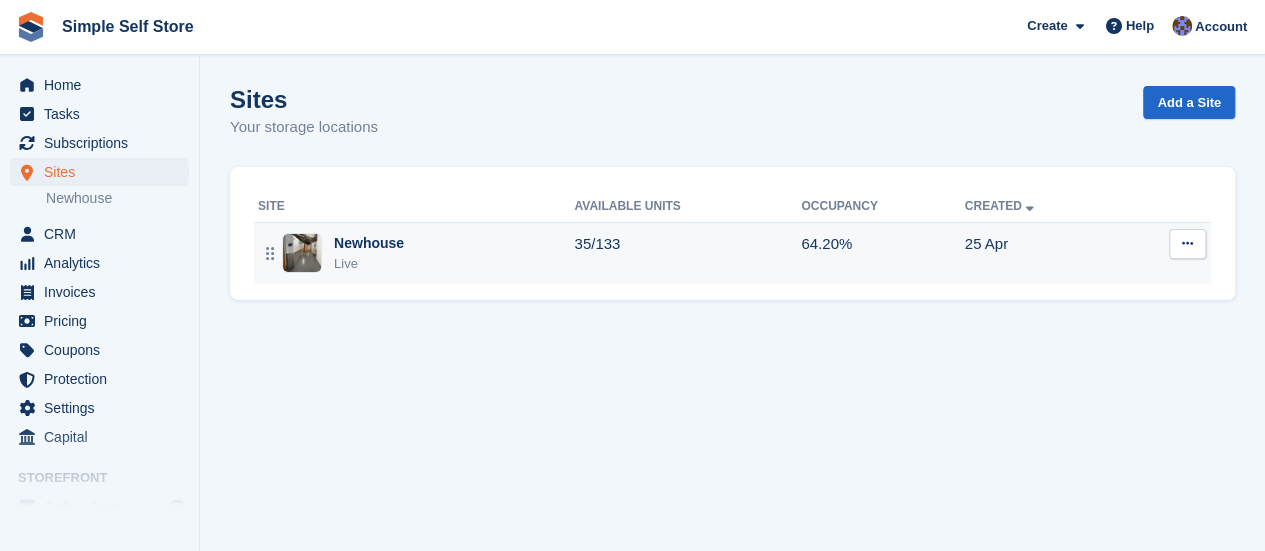 click at bounding box center (302, 253) 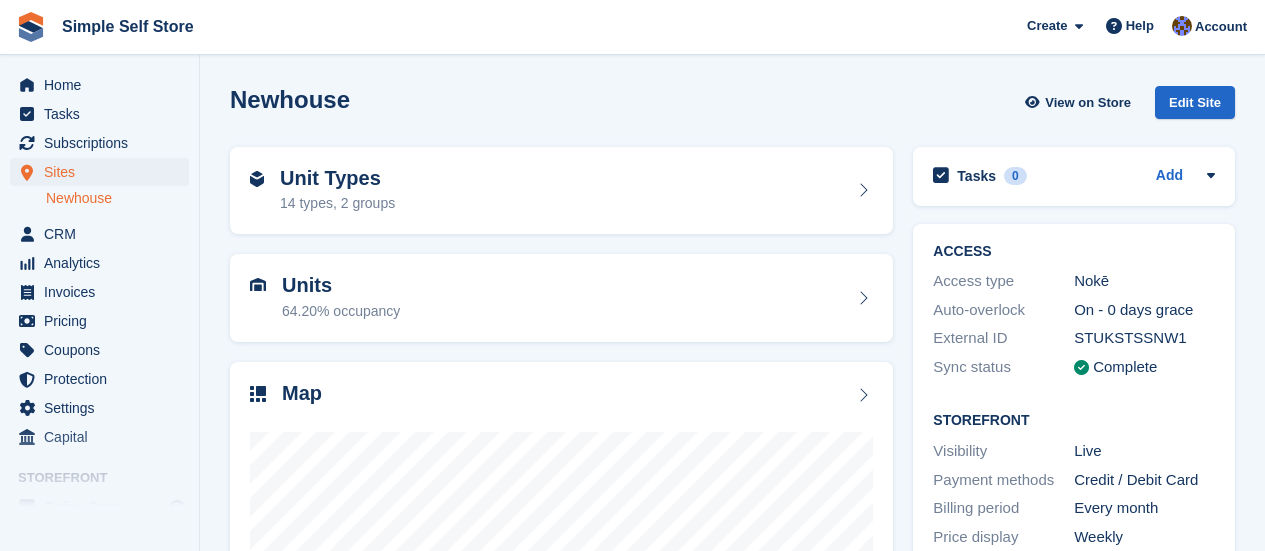 scroll, scrollTop: 0, scrollLeft: 0, axis: both 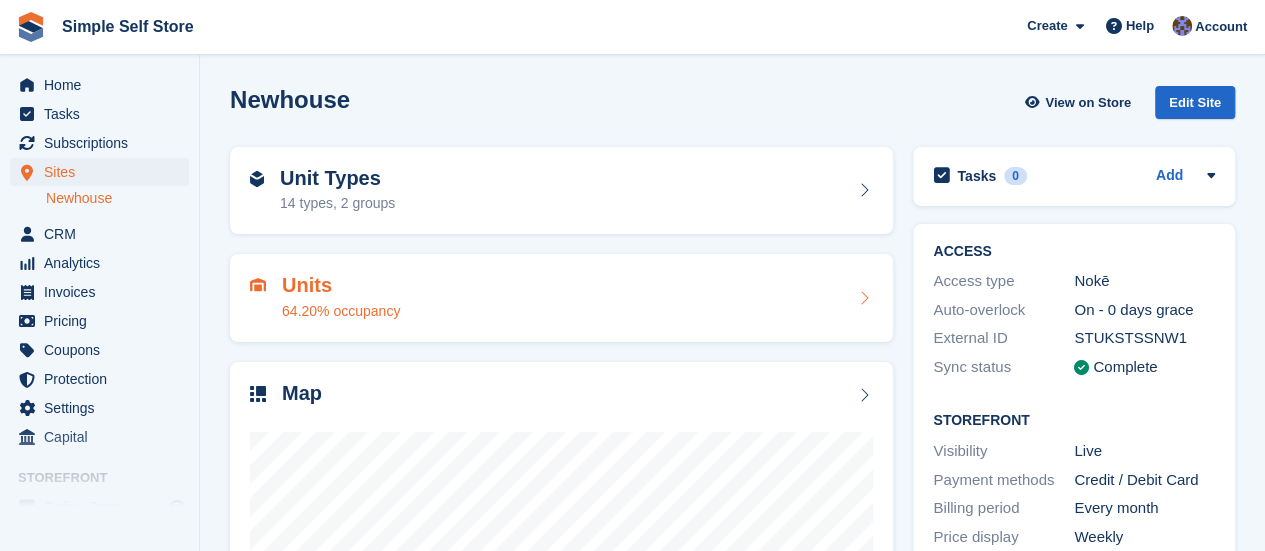 click on "Units" at bounding box center [341, 285] 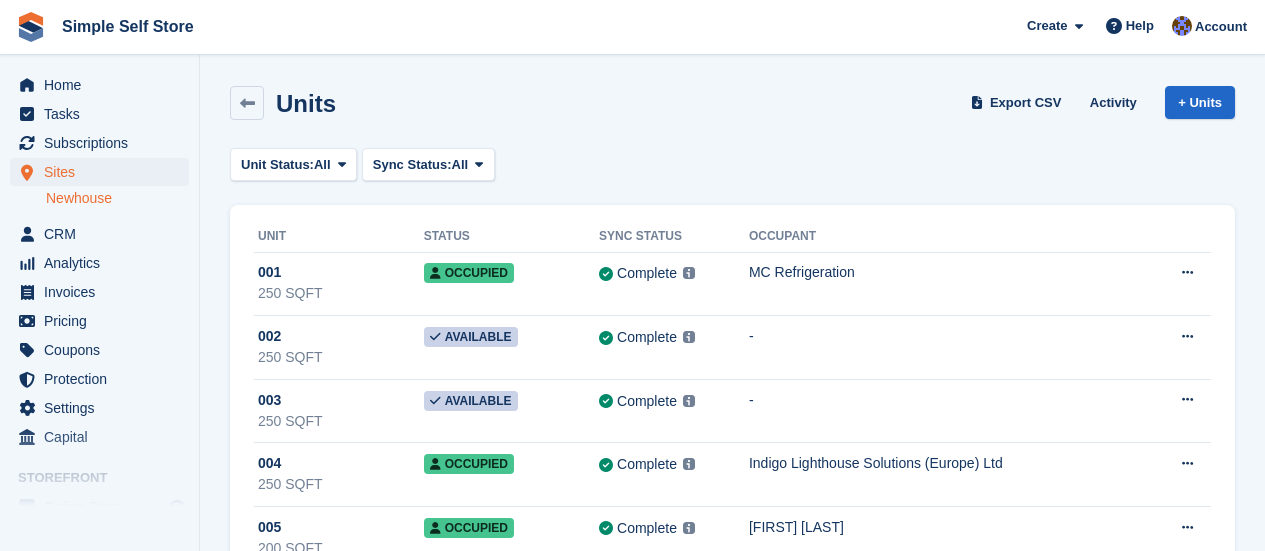 scroll, scrollTop: 0, scrollLeft: 0, axis: both 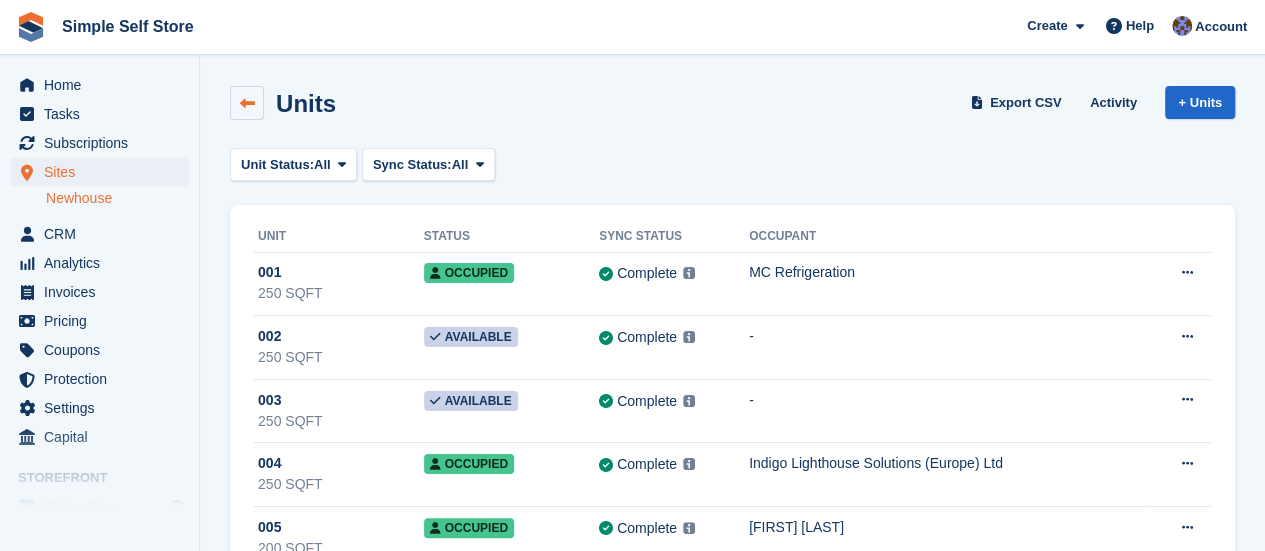 click at bounding box center (247, 103) 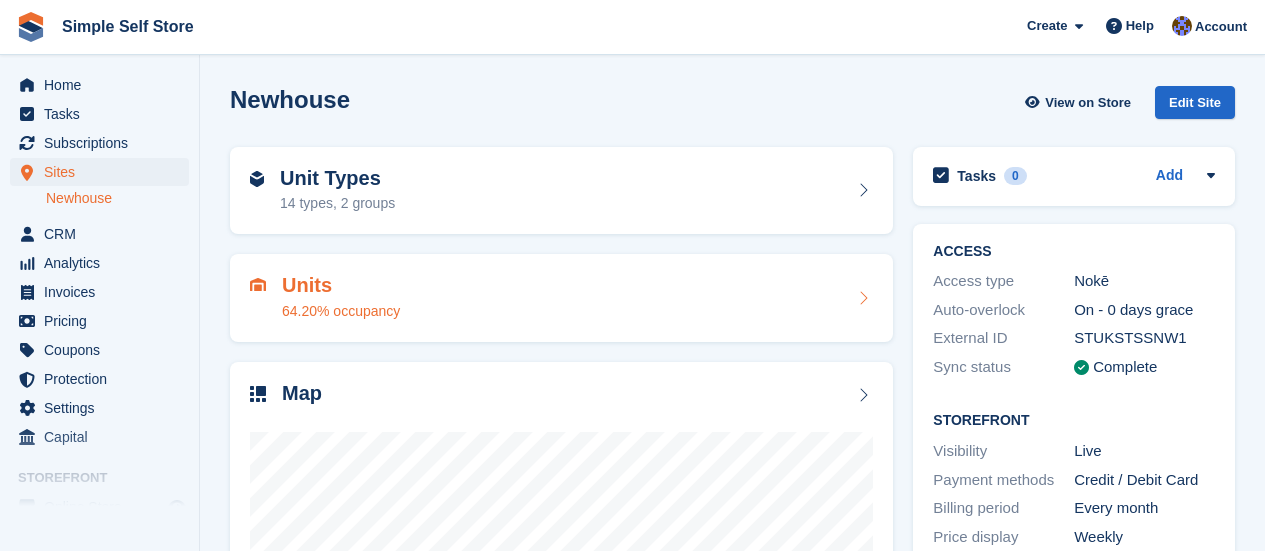 scroll, scrollTop: 0, scrollLeft: 0, axis: both 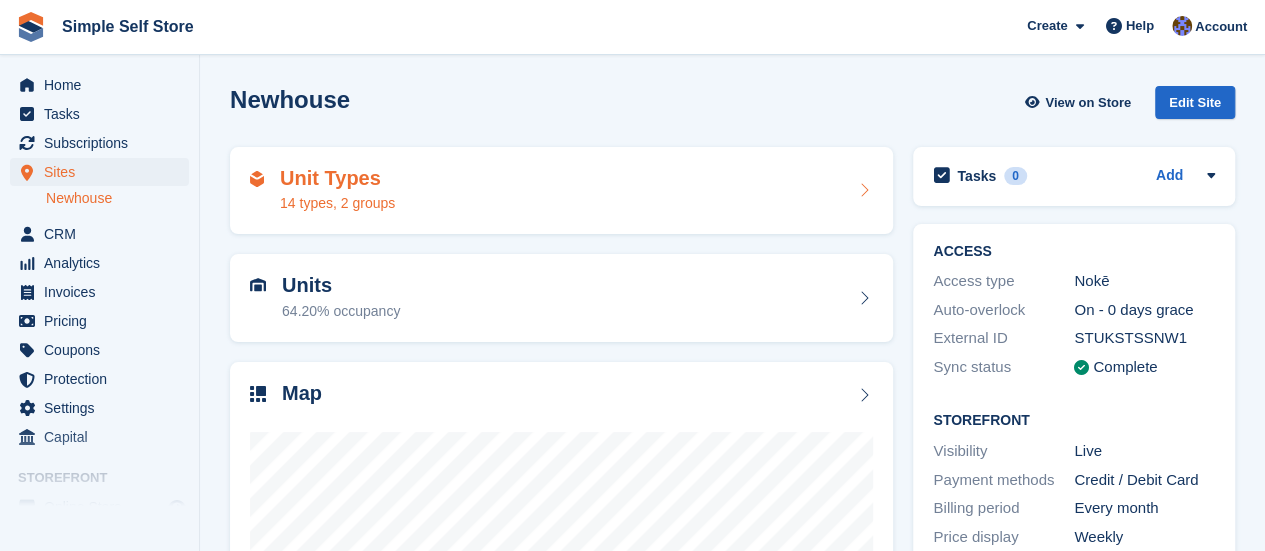 click on "Unit Types" at bounding box center [337, 178] 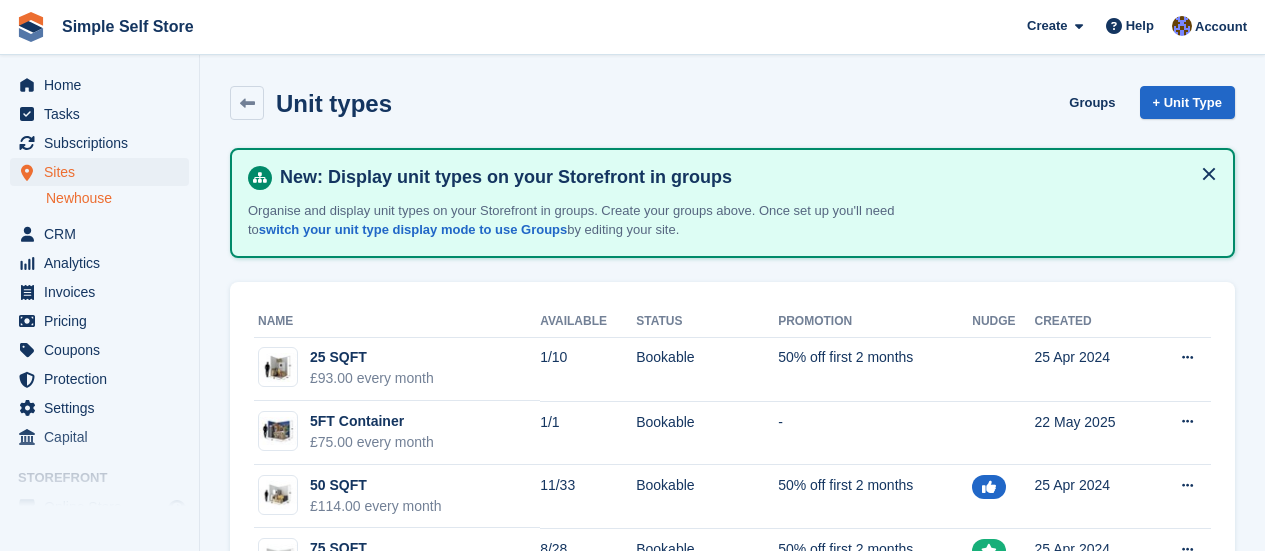 scroll, scrollTop: 0, scrollLeft: 0, axis: both 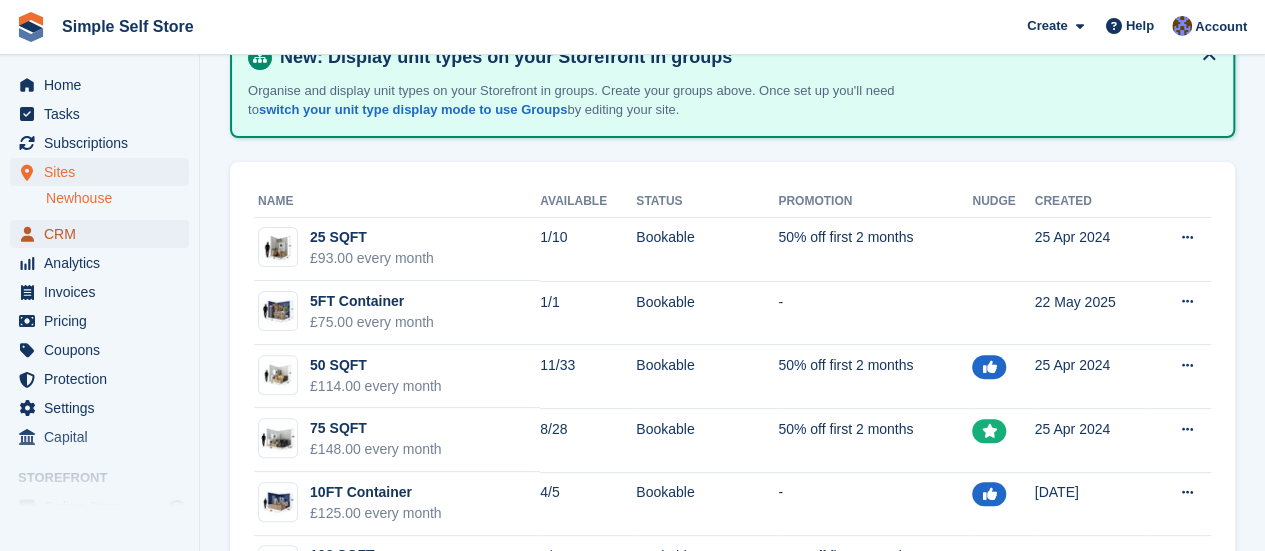 click on "CRM" at bounding box center (104, 234) 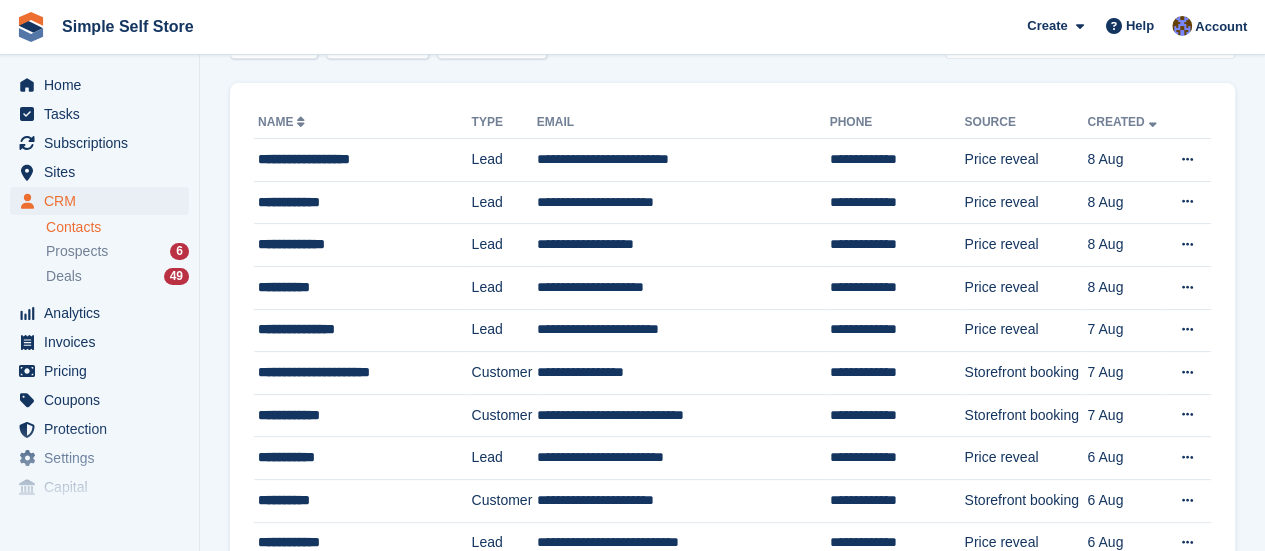 scroll, scrollTop: 0, scrollLeft: 0, axis: both 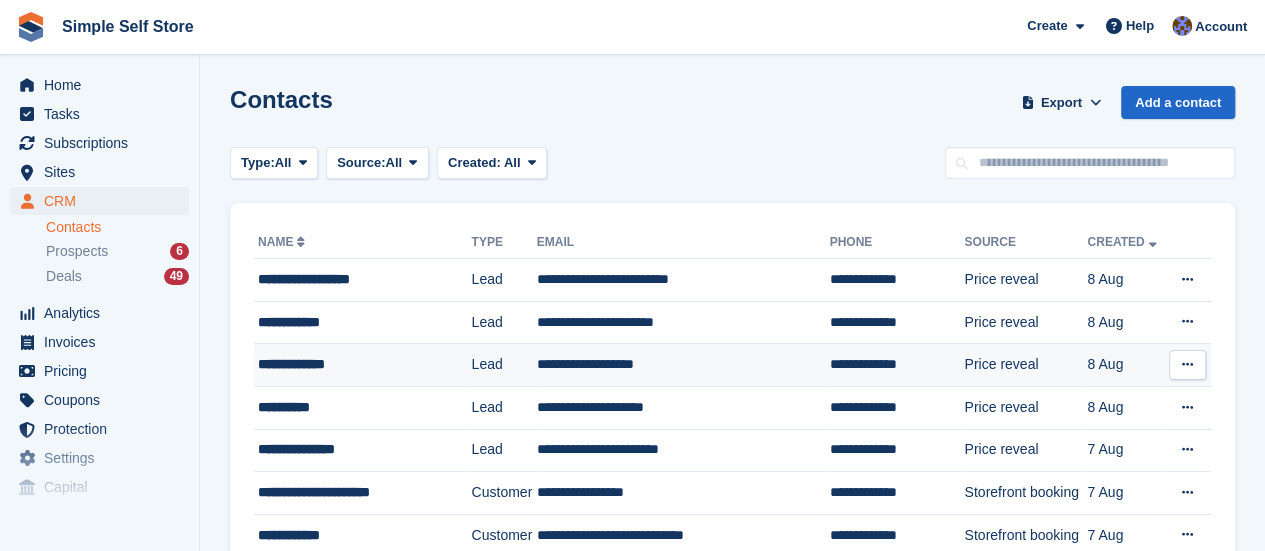click on "**********" at bounding box center [683, 365] 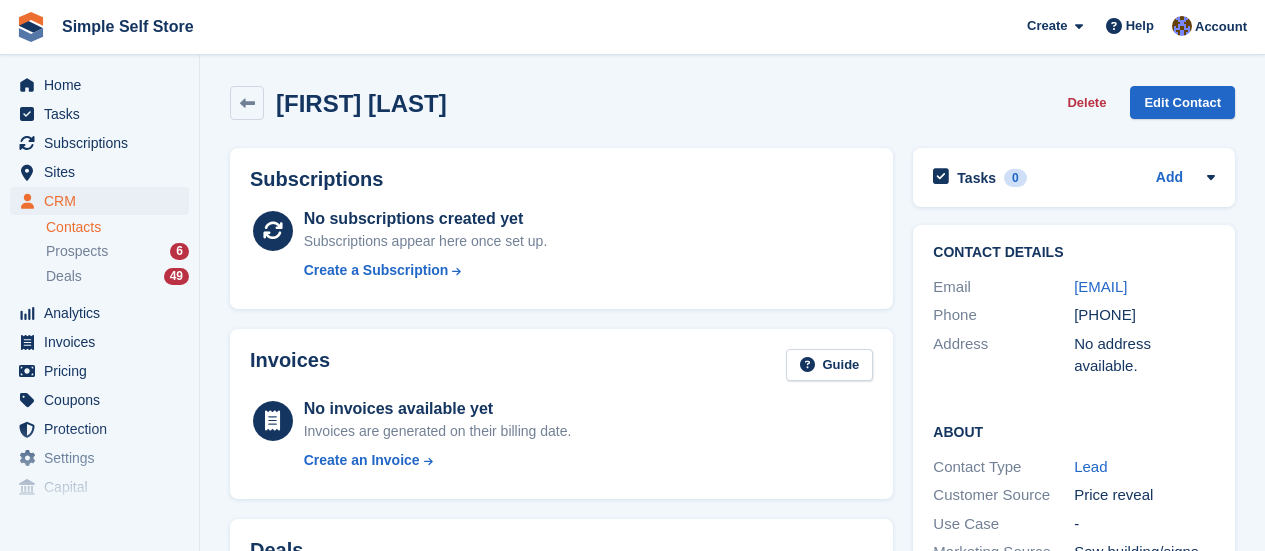 scroll, scrollTop: 0, scrollLeft: 0, axis: both 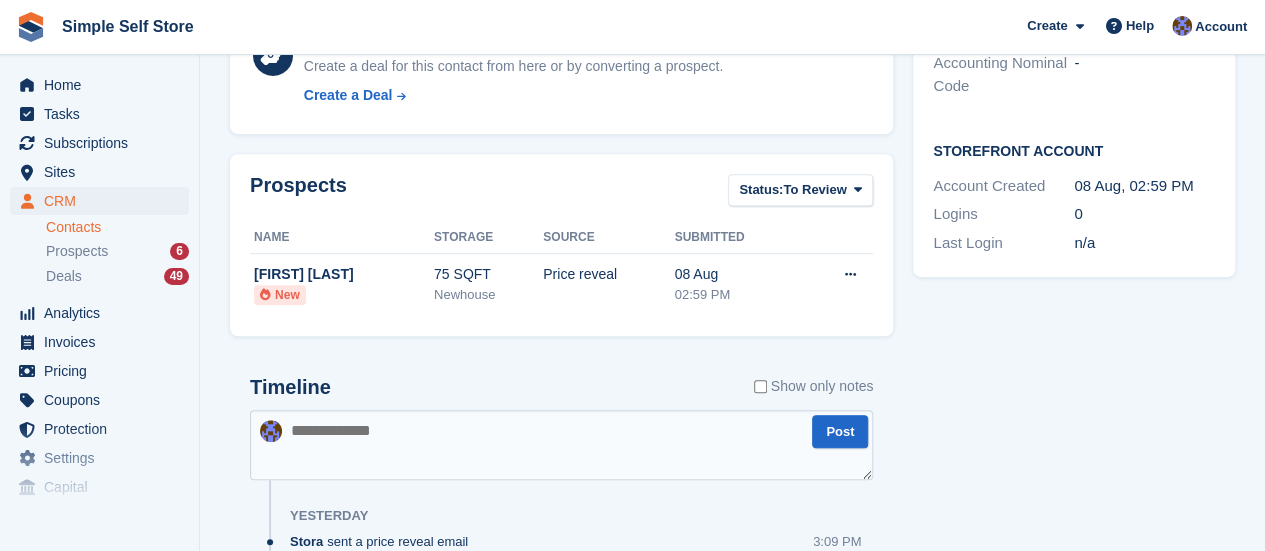 click at bounding box center [561, 445] 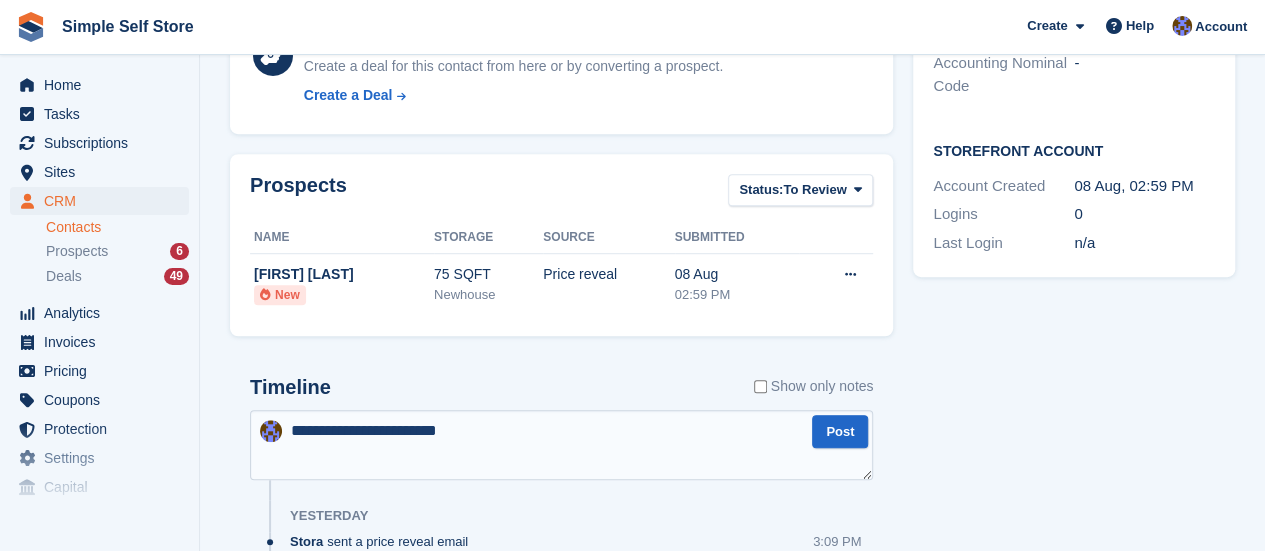 type on "**********" 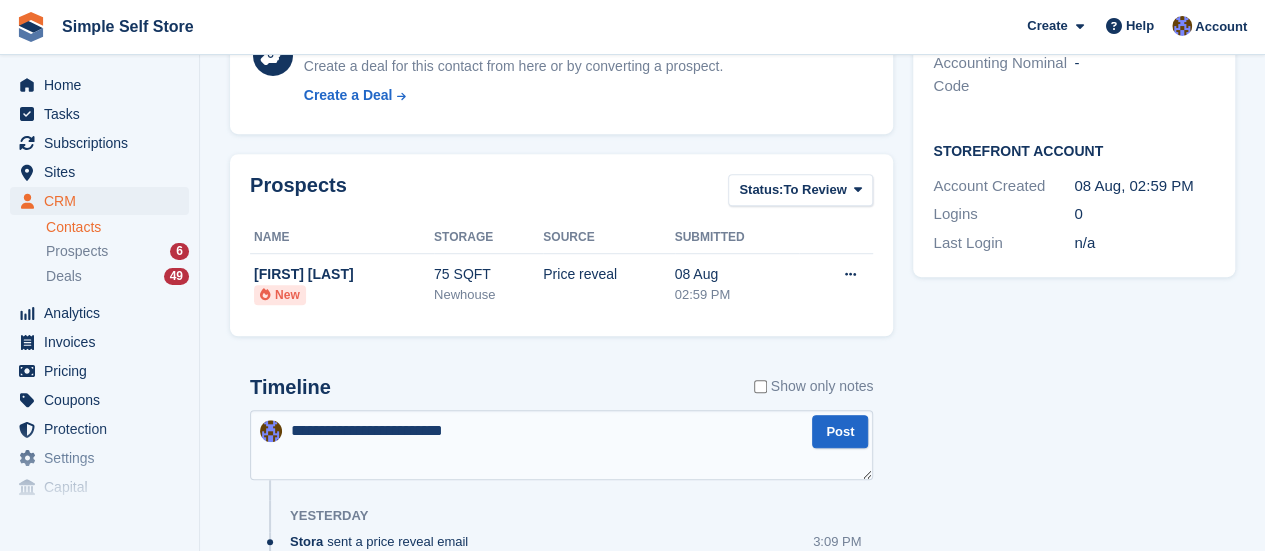 type 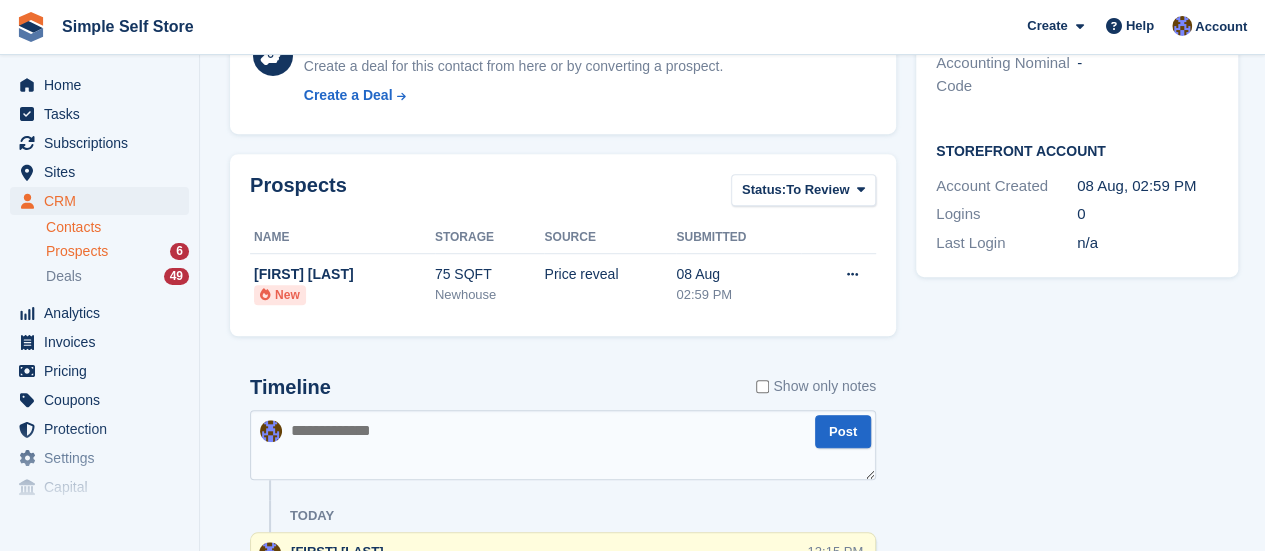 click on "Prospects" at bounding box center (77, 251) 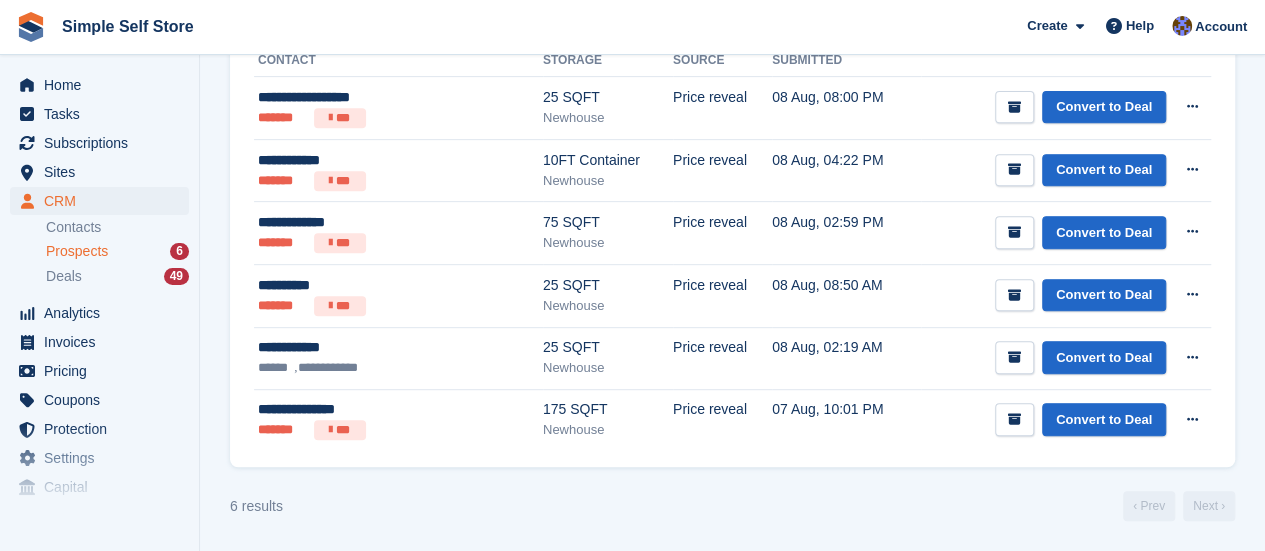 scroll, scrollTop: 0, scrollLeft: 0, axis: both 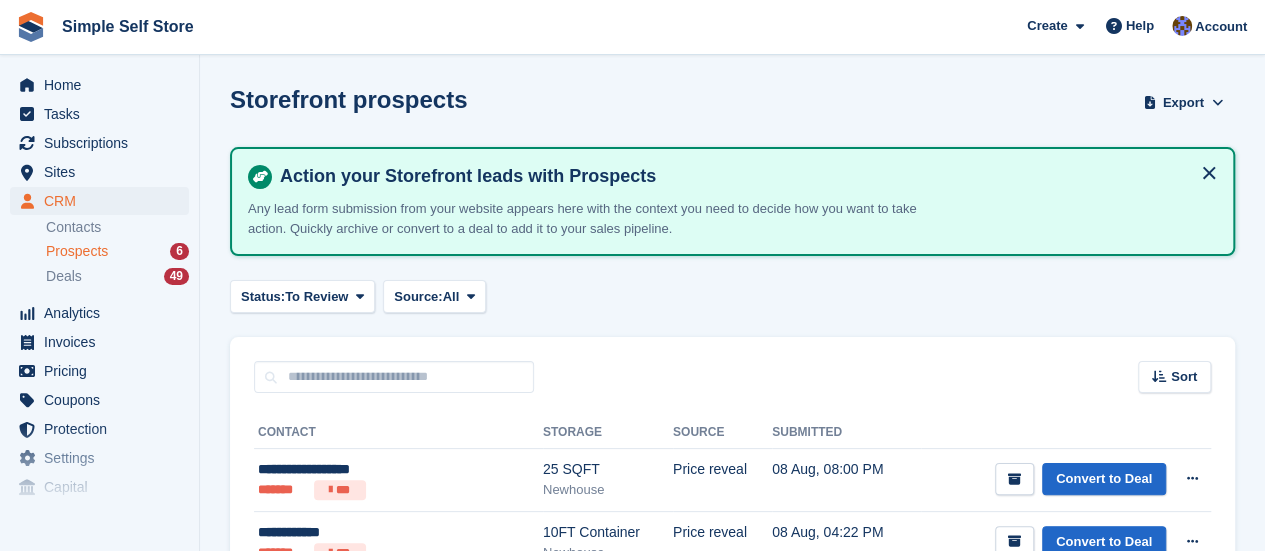 click on "Prospects" at bounding box center [77, 251] 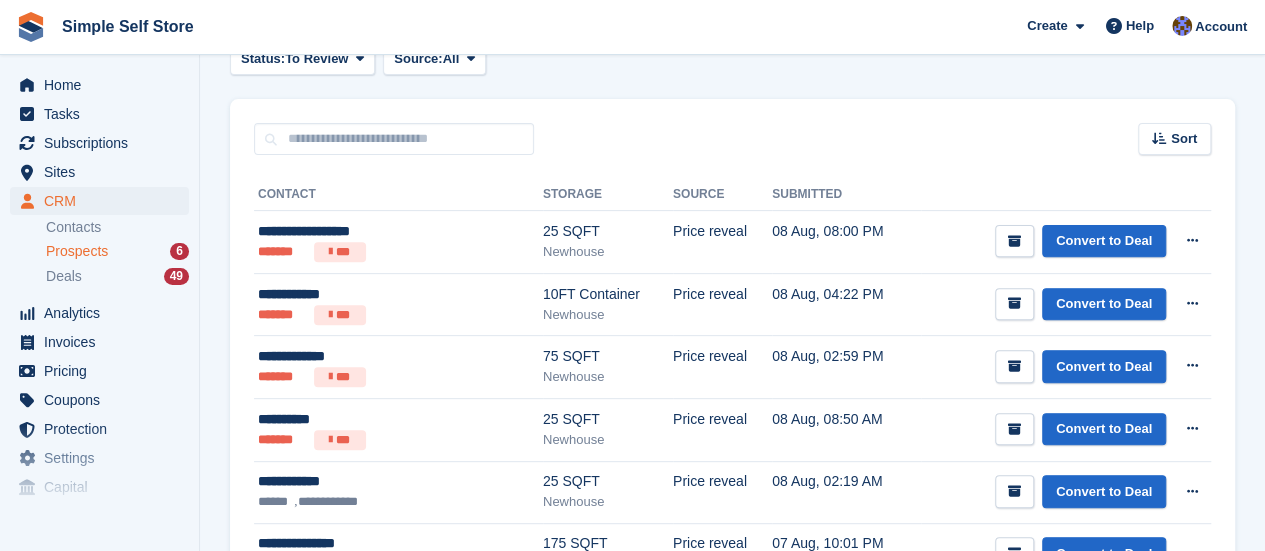 scroll, scrollTop: 240, scrollLeft: 0, axis: vertical 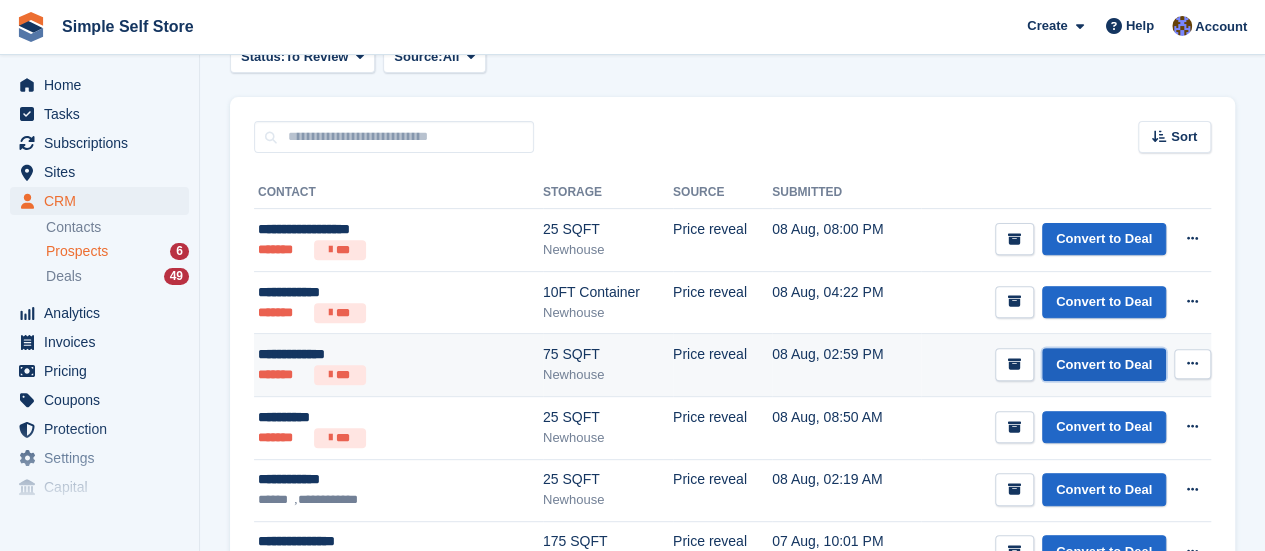 click on "Convert to Deal" at bounding box center (1104, 364) 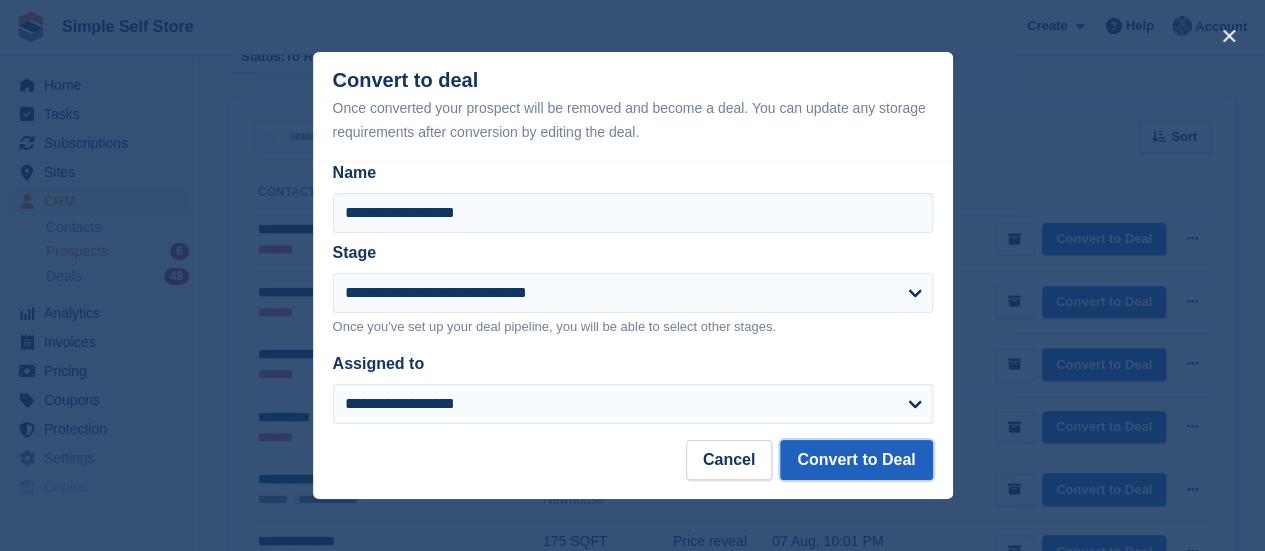 click on "Convert to Deal" at bounding box center [856, 460] 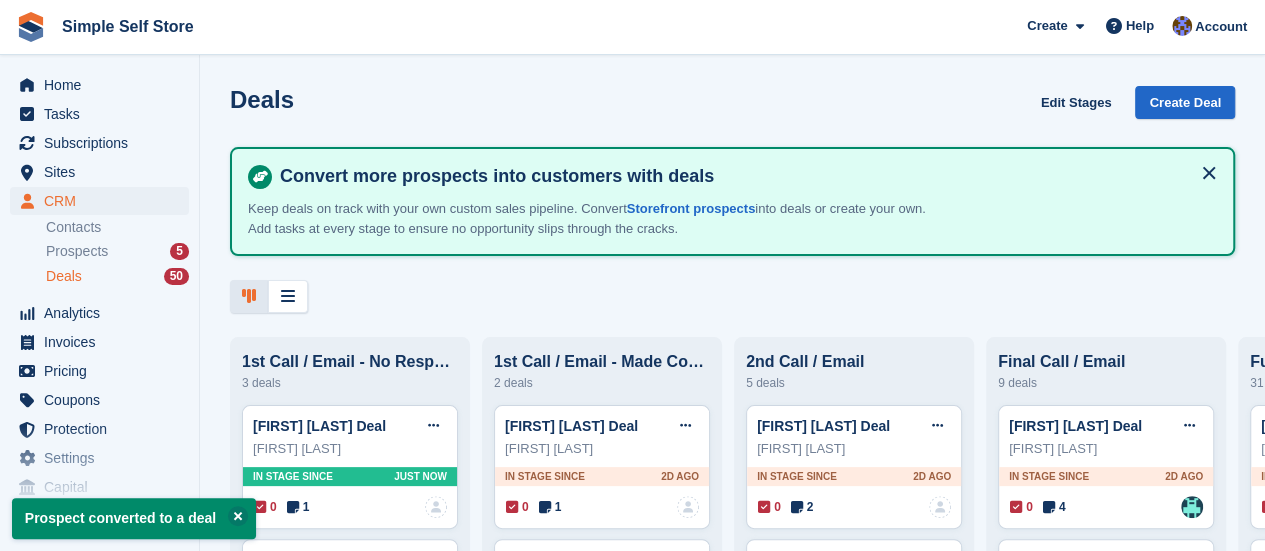 scroll, scrollTop: 0, scrollLeft: 0, axis: both 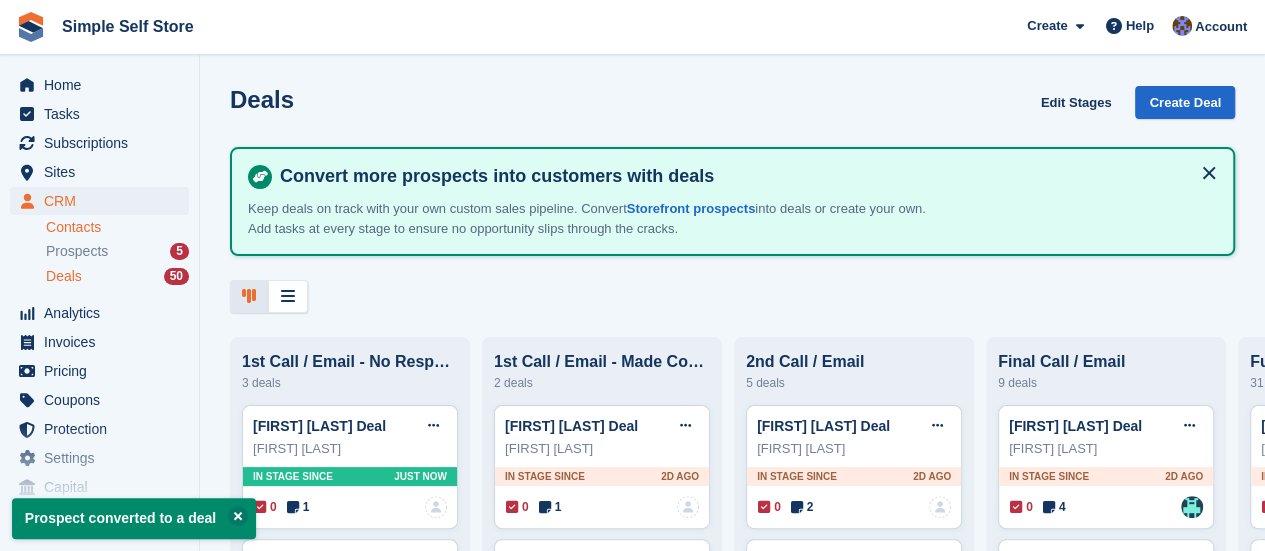 click on "Contacts" at bounding box center [117, 227] 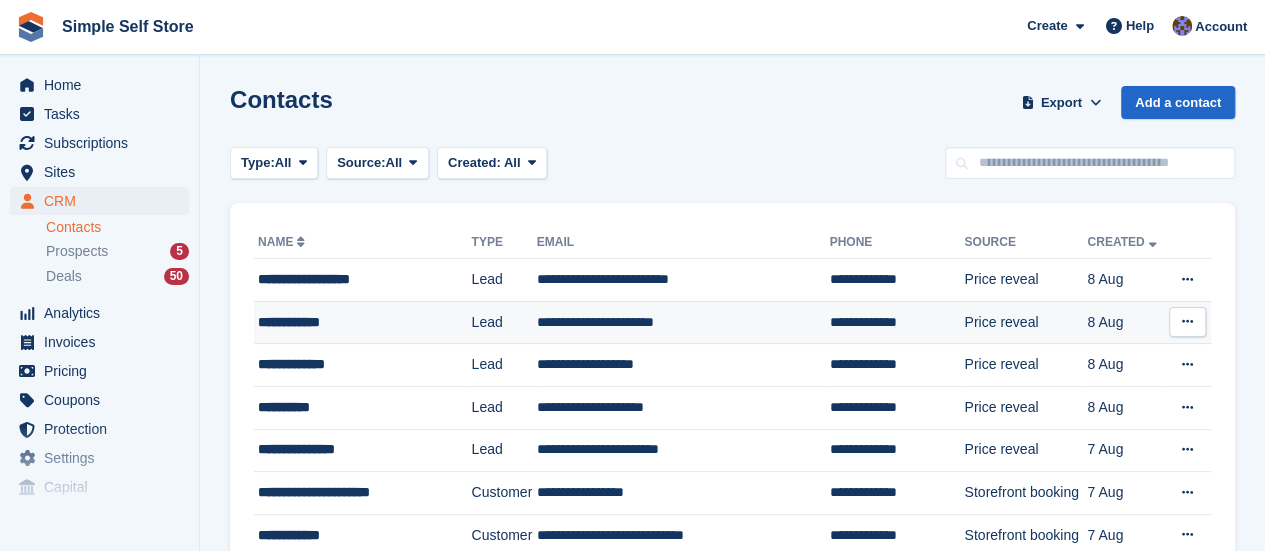click on "**********" at bounding box center [683, 322] 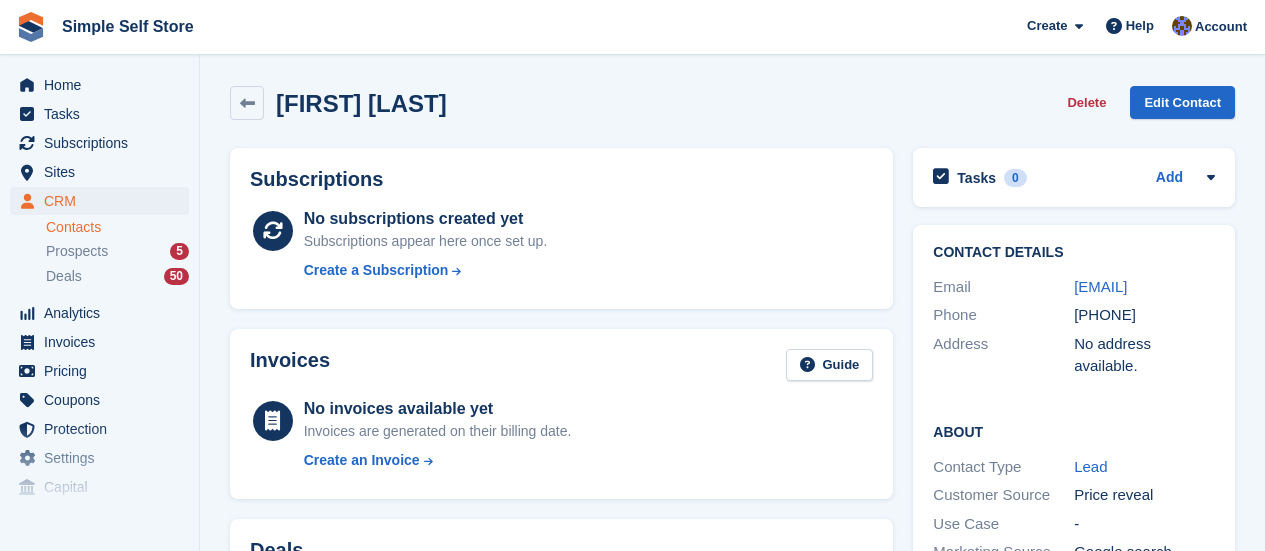 scroll, scrollTop: 0, scrollLeft: 0, axis: both 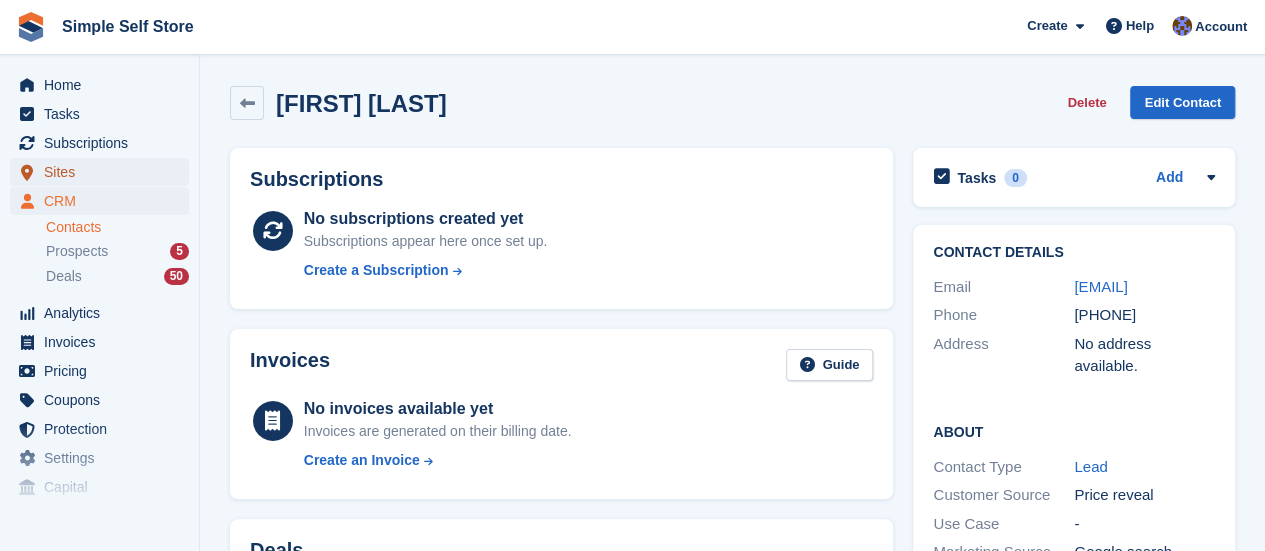 click on "Sites" at bounding box center (104, 172) 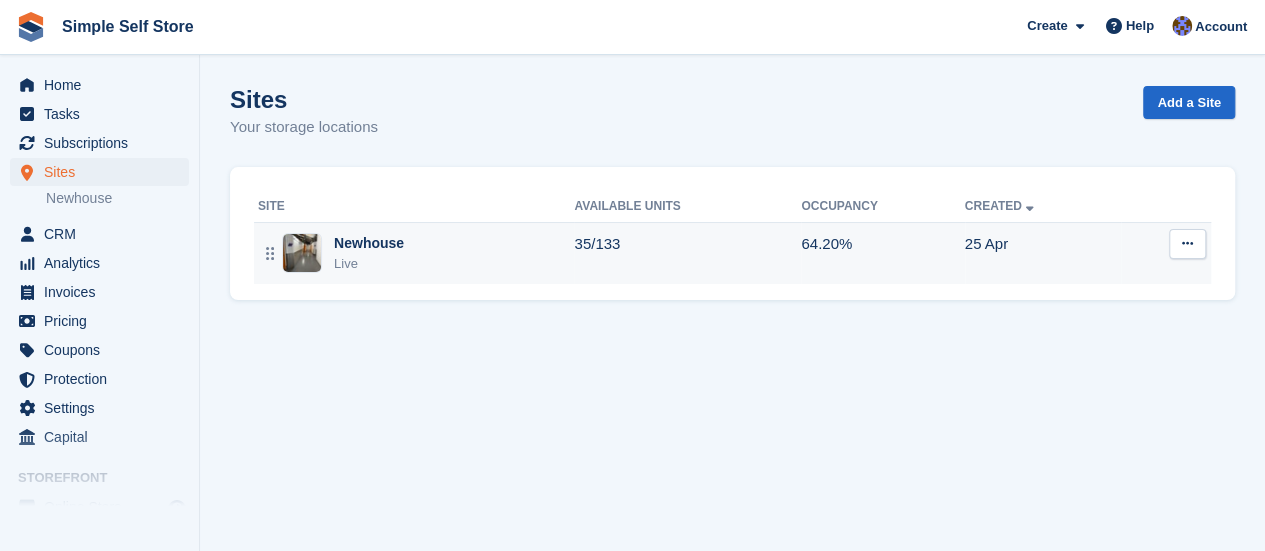 click at bounding box center (302, 253) 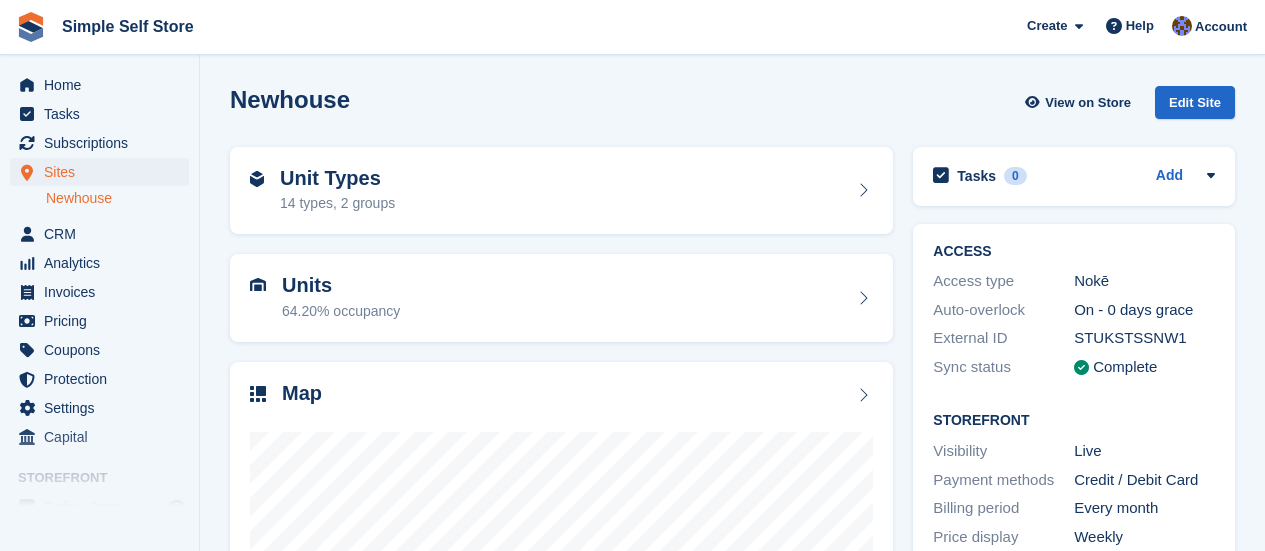 scroll, scrollTop: 0, scrollLeft: 0, axis: both 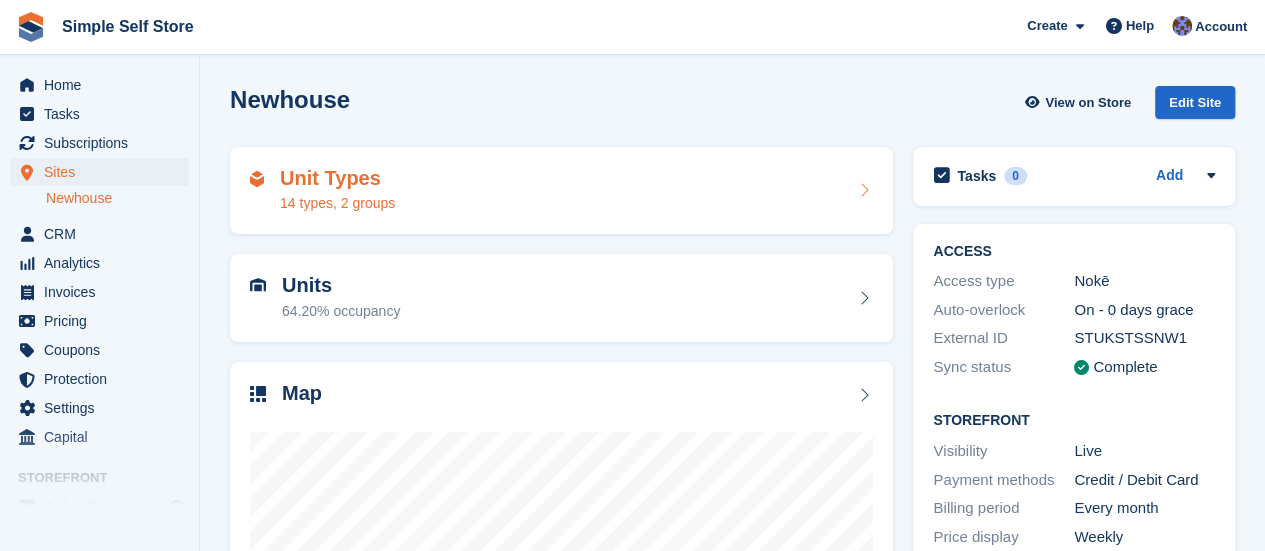 click on "Unit Types" at bounding box center (337, 178) 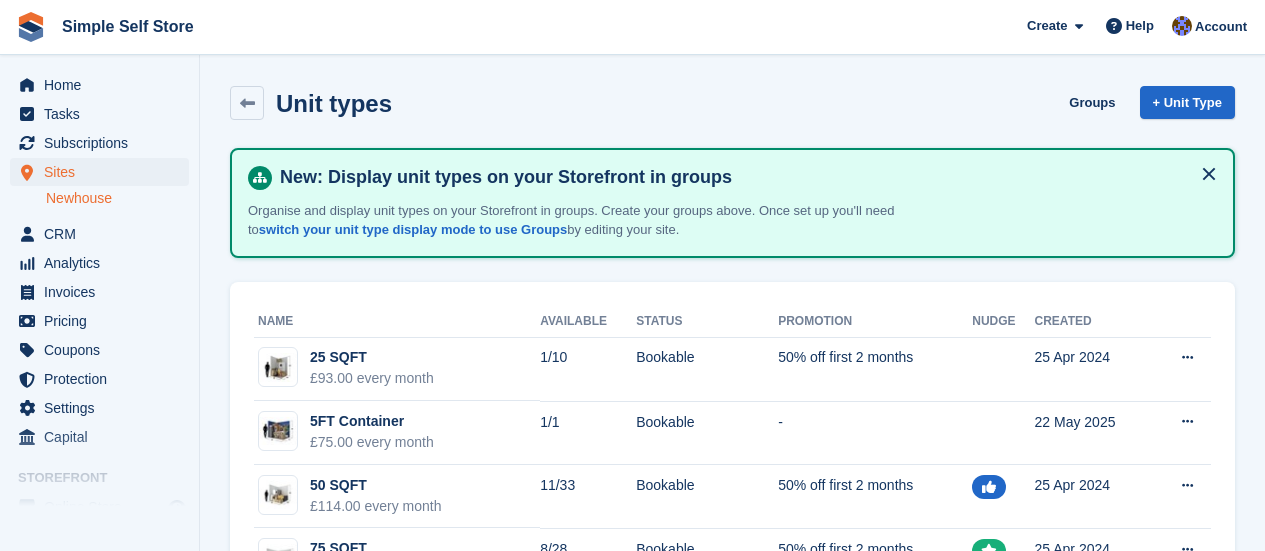 scroll, scrollTop: 0, scrollLeft: 0, axis: both 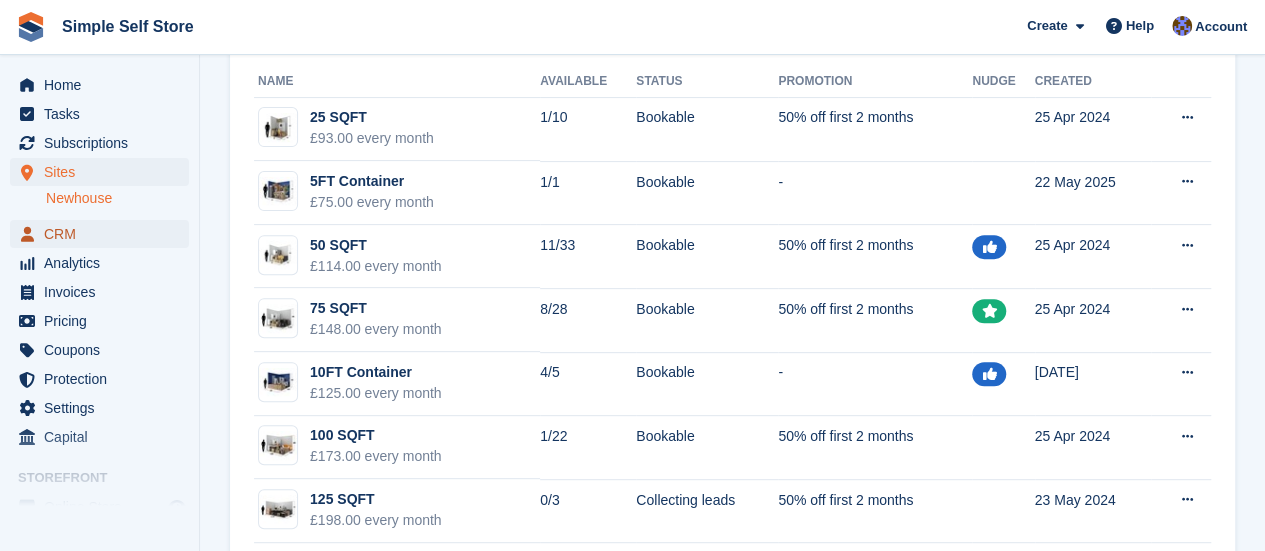 click on "CRM" at bounding box center (104, 234) 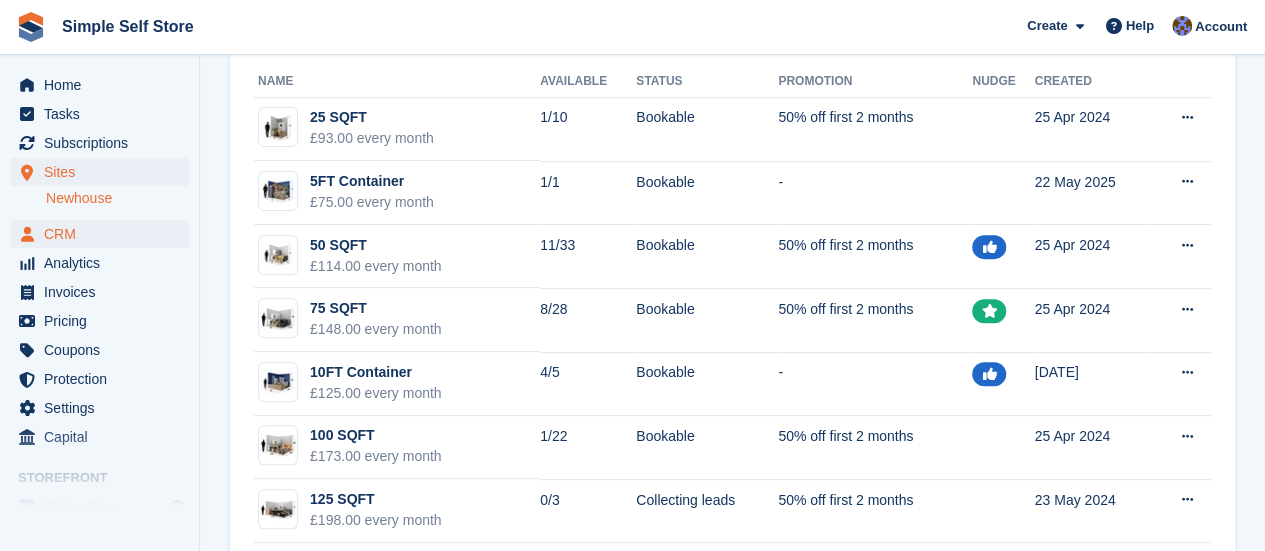 scroll, scrollTop: 0, scrollLeft: 0, axis: both 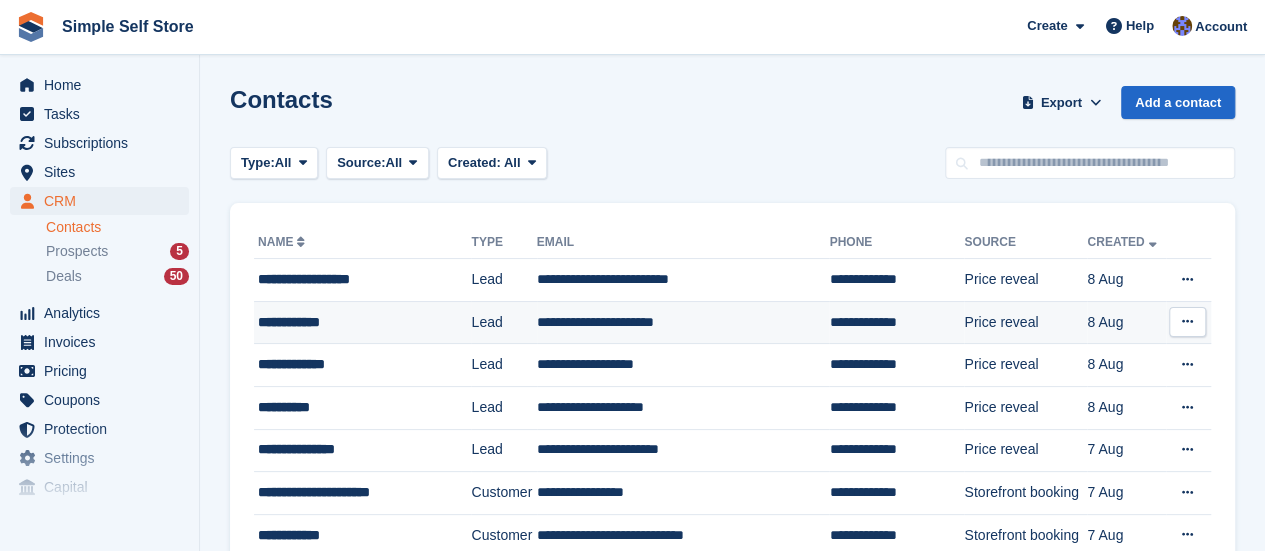 click on "**********" at bounding box center (683, 322) 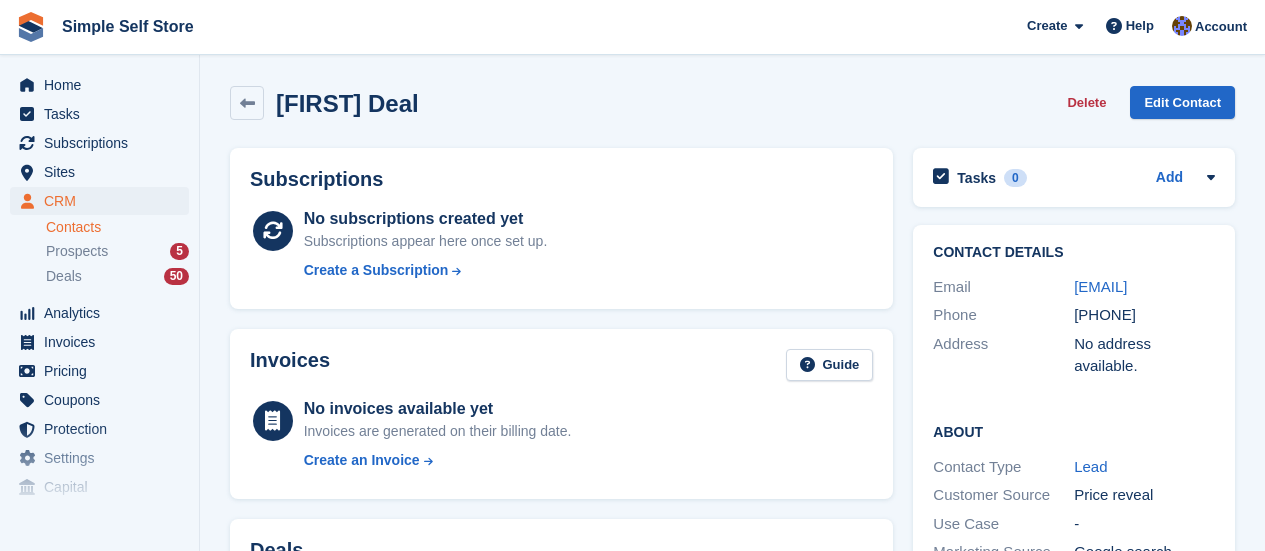 scroll, scrollTop: 0, scrollLeft: 0, axis: both 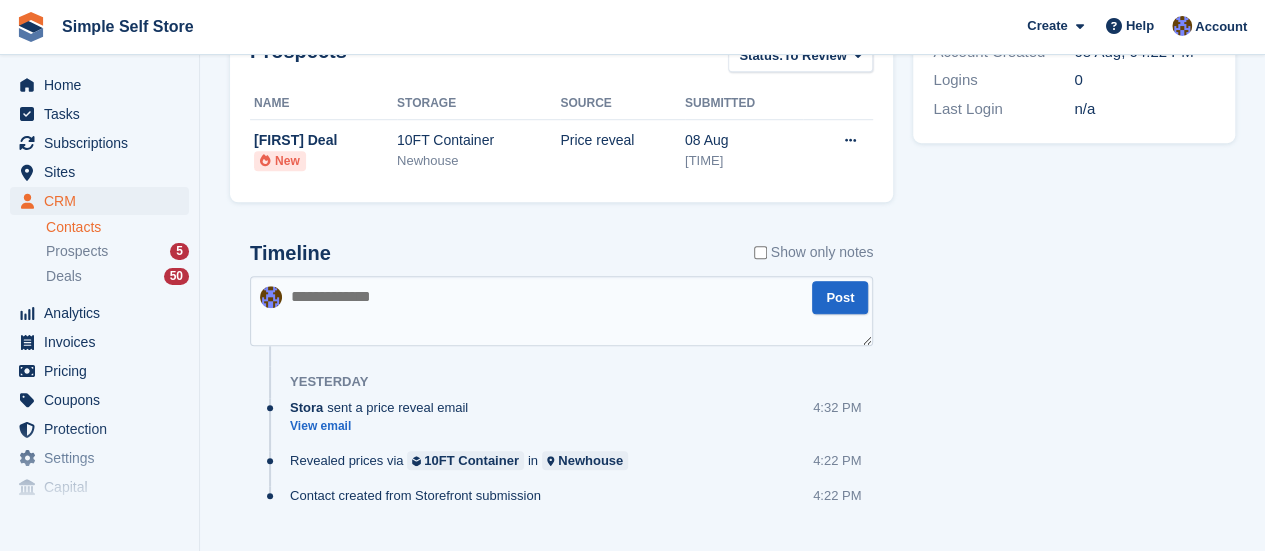 click at bounding box center [561, 311] 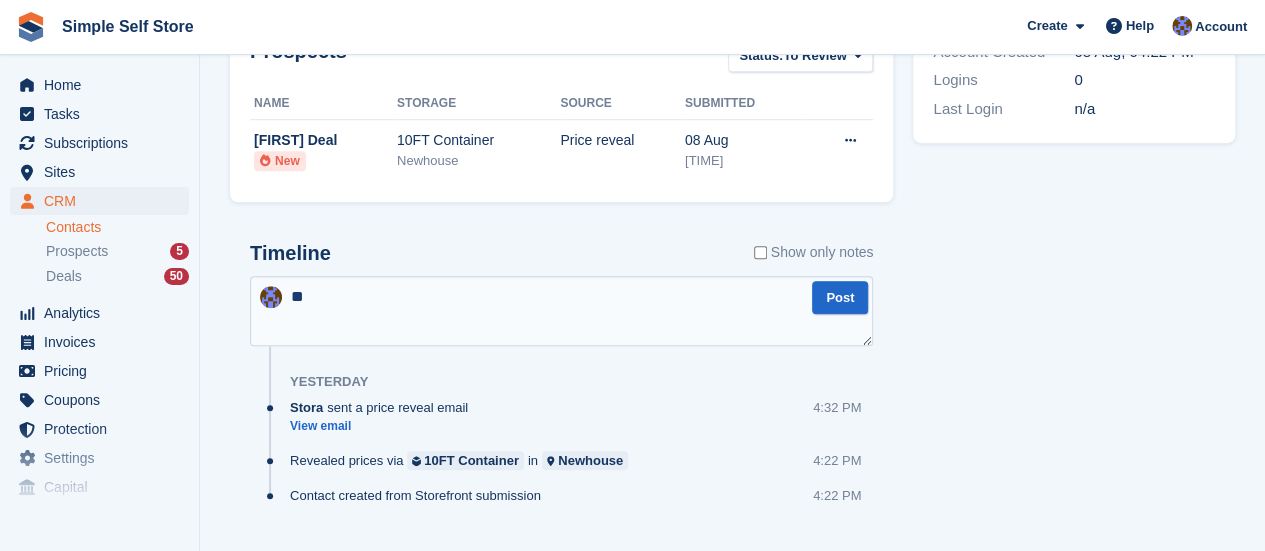 type on "***" 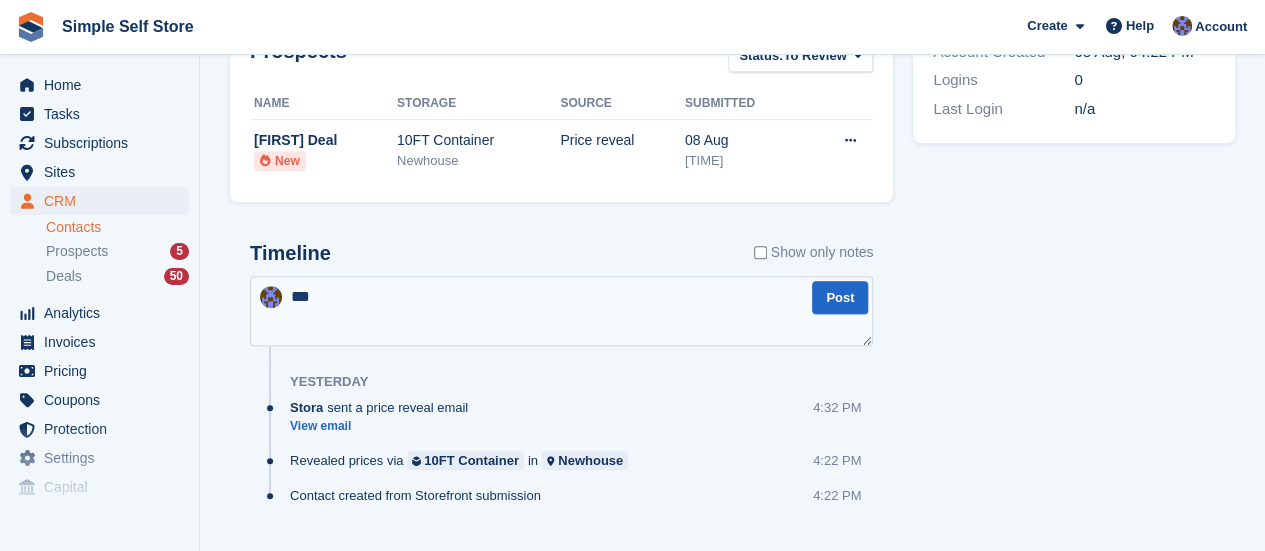 type 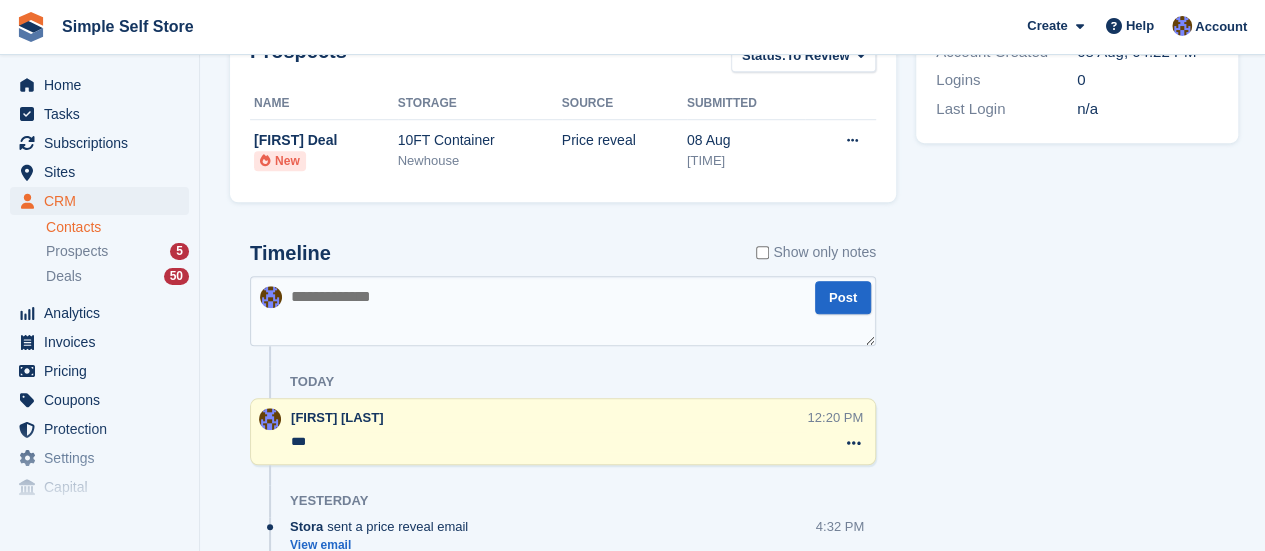 click on "***" at bounding box center [549, 442] 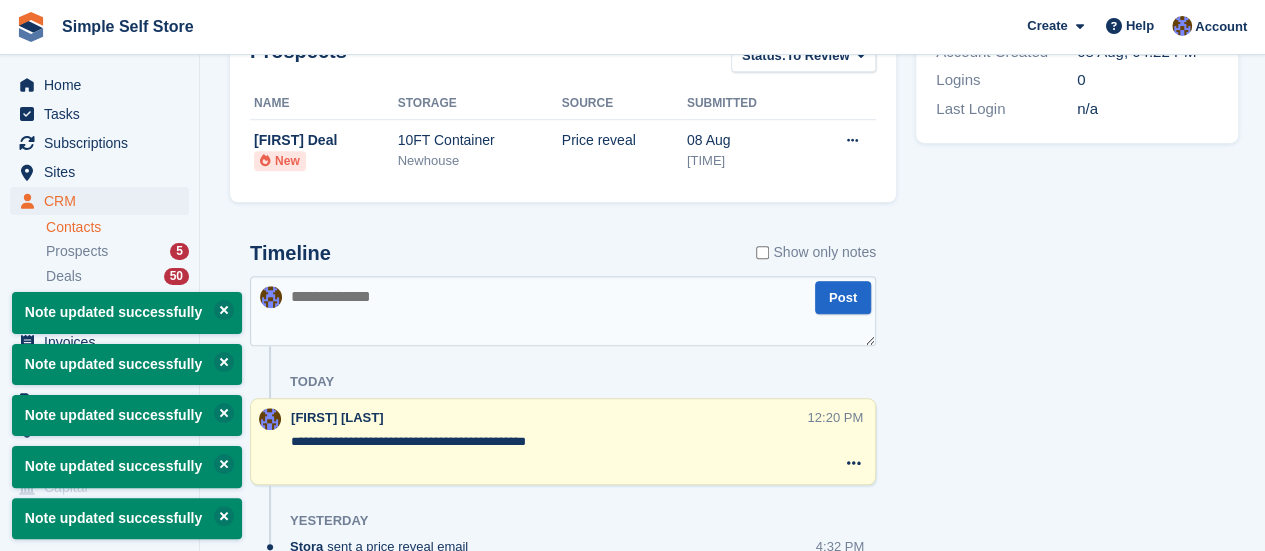 click on "***" at bounding box center [549, 452] 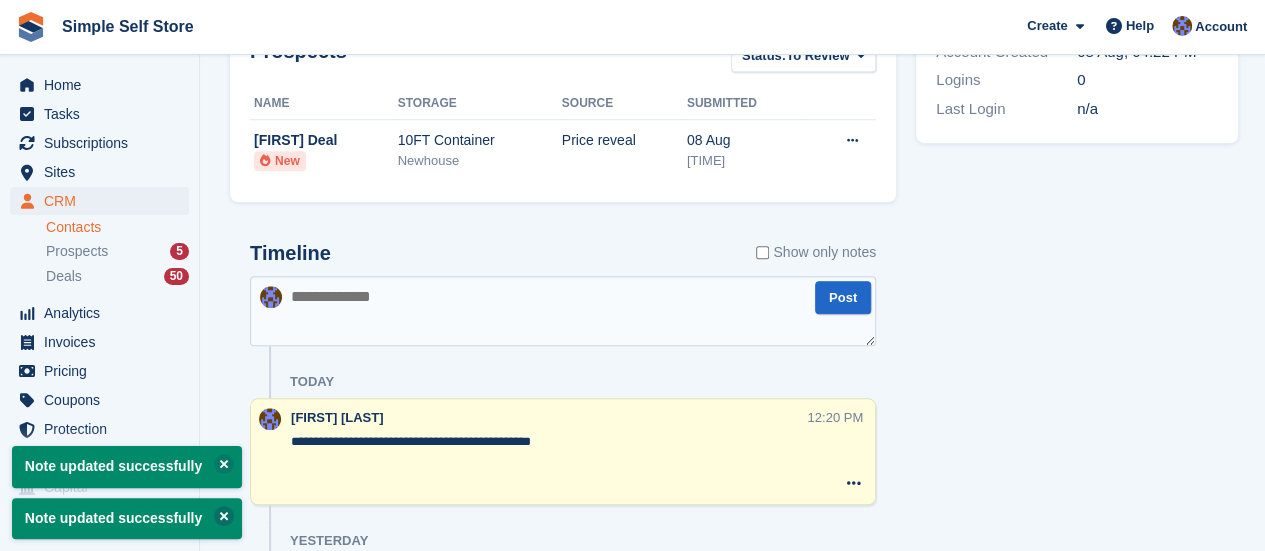 click at bounding box center [224, 516] 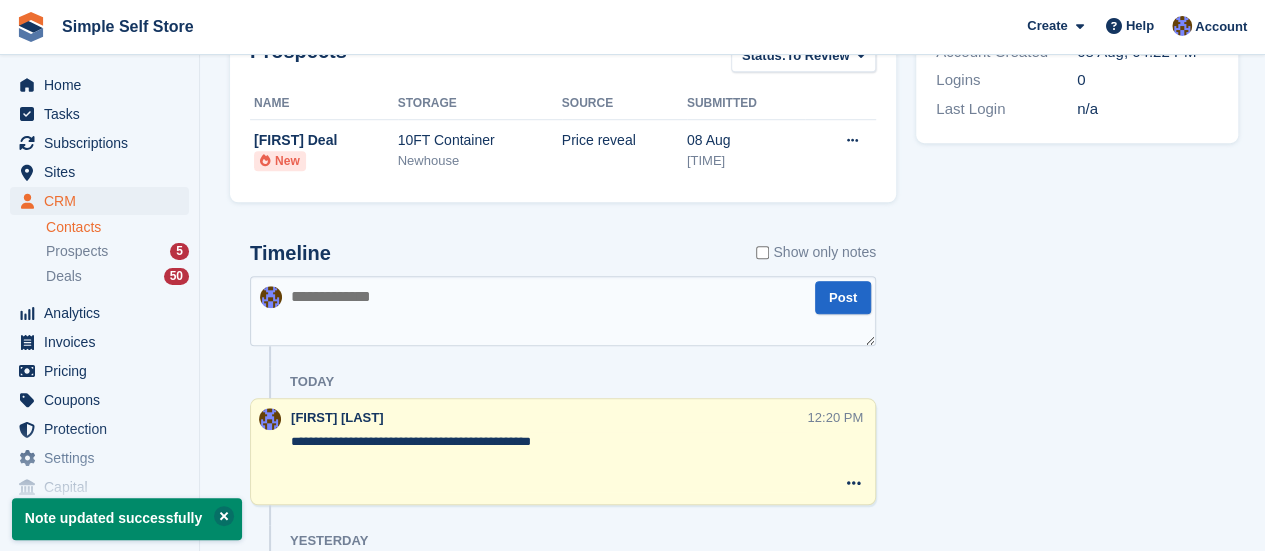 click at bounding box center [224, 516] 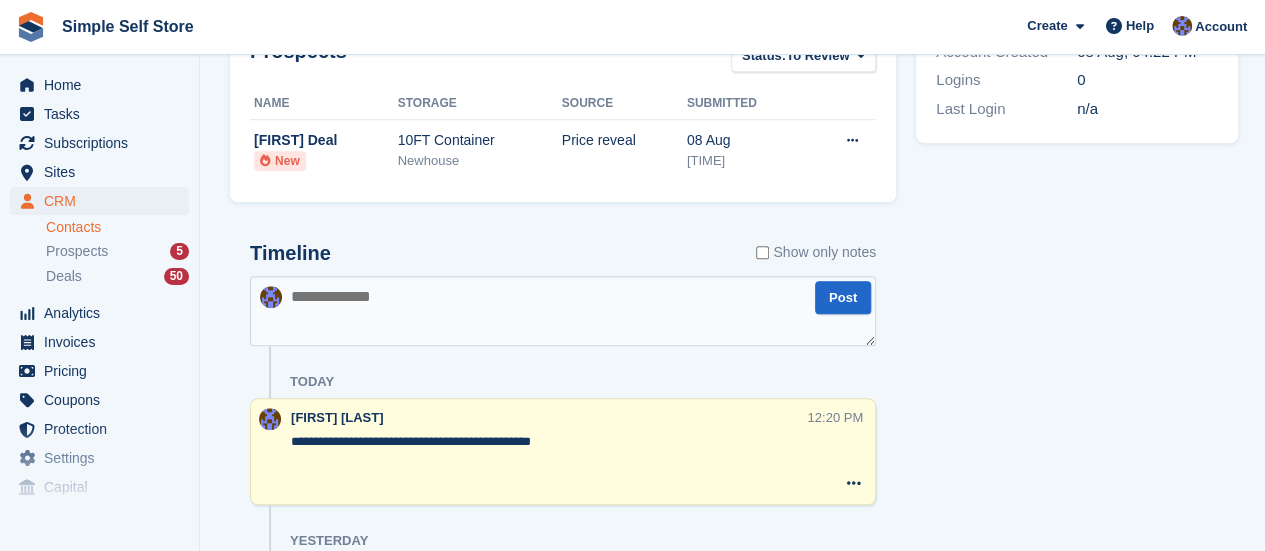 click on "***" at bounding box center [549, 462] 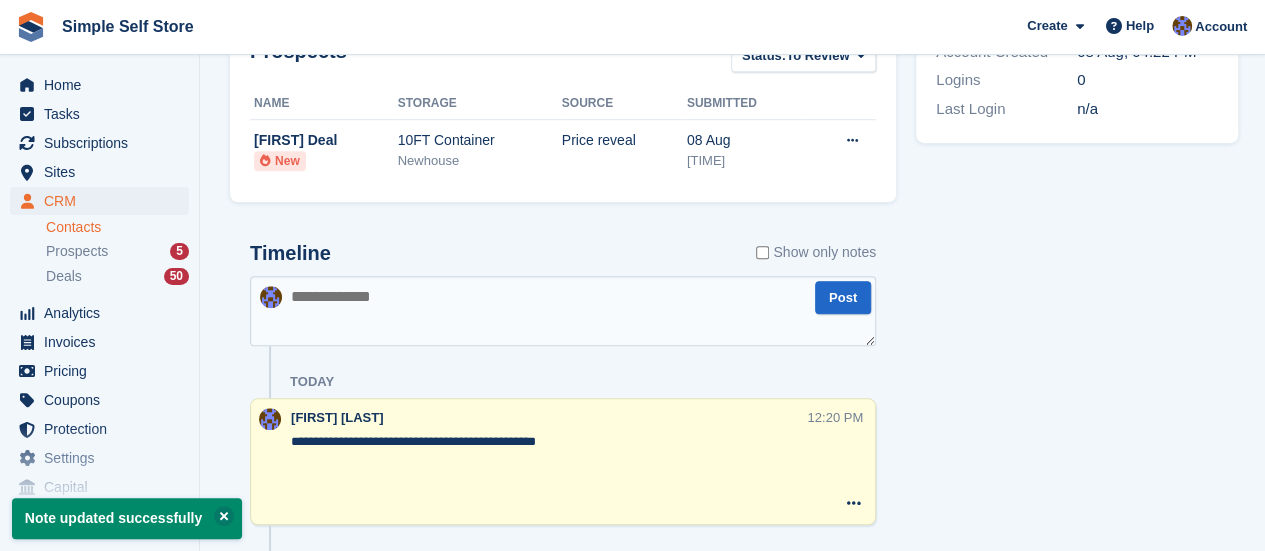 type on "**********" 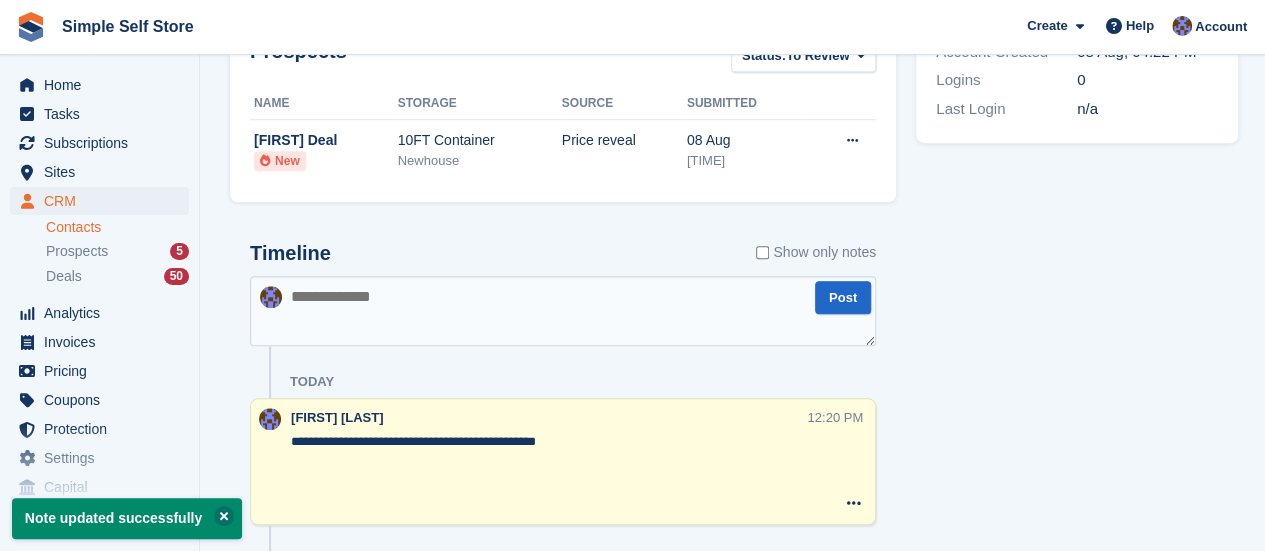 click at bounding box center [224, 516] 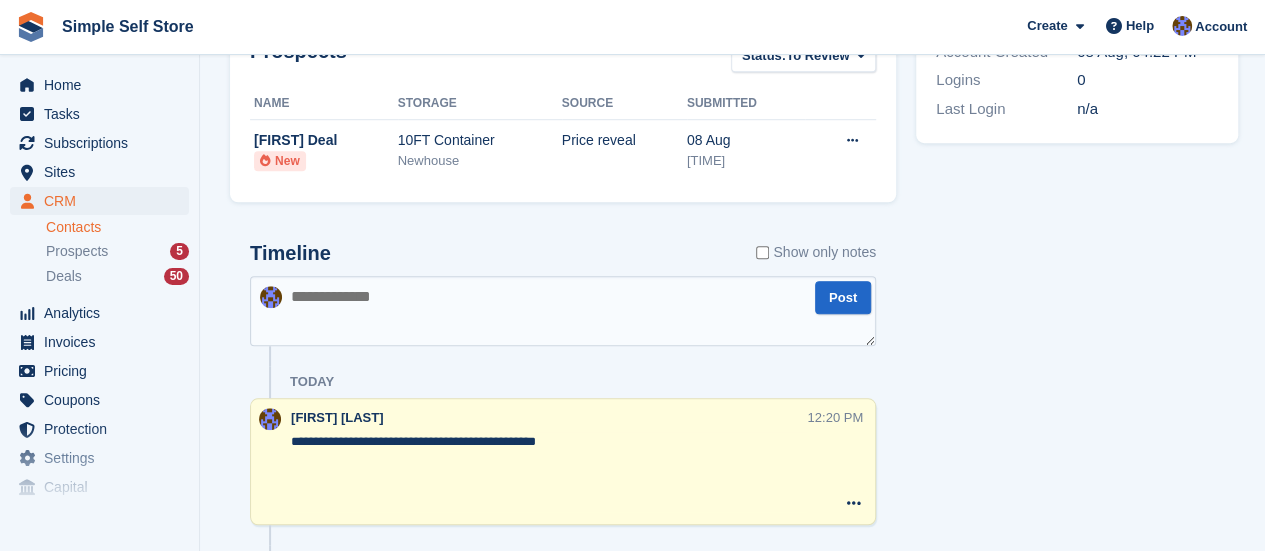 click on "***" at bounding box center (549, 472) 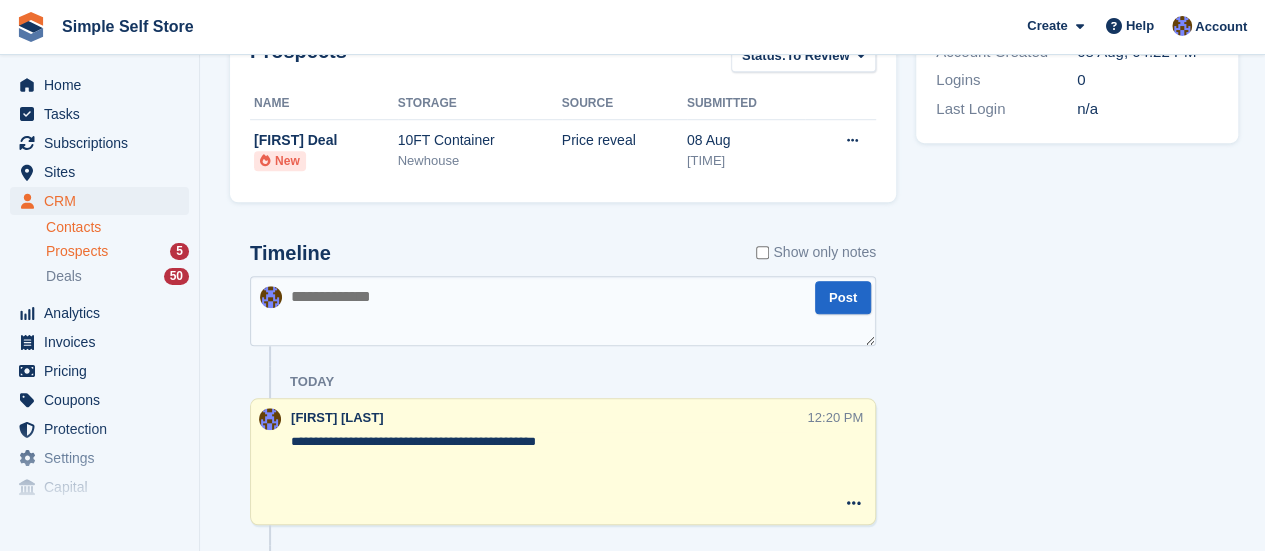 click on "Prospects" at bounding box center [77, 251] 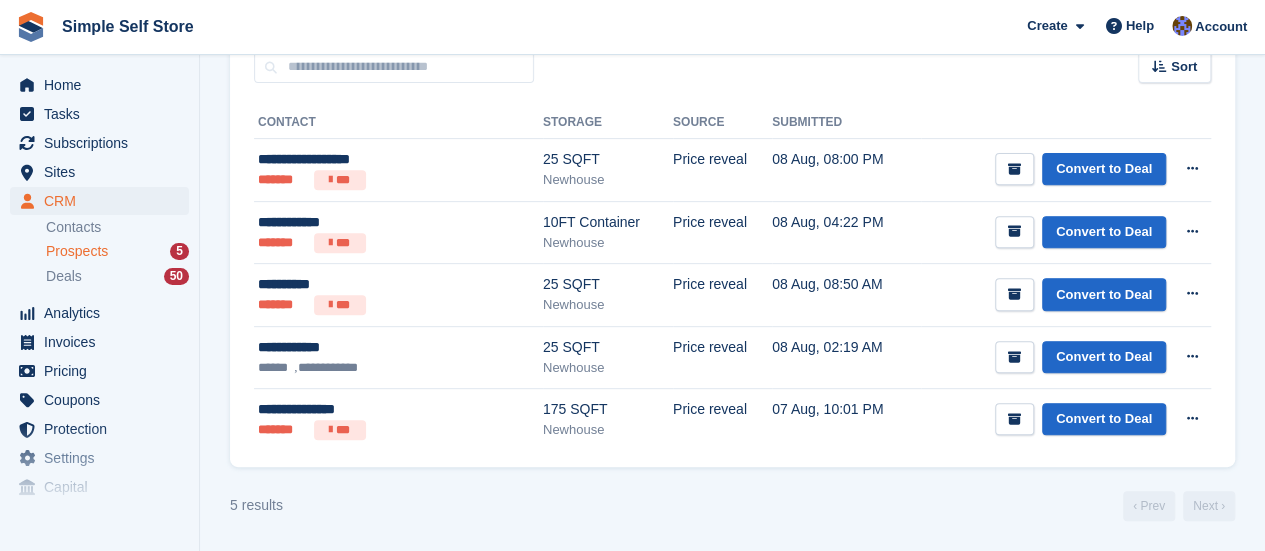scroll, scrollTop: 0, scrollLeft: 0, axis: both 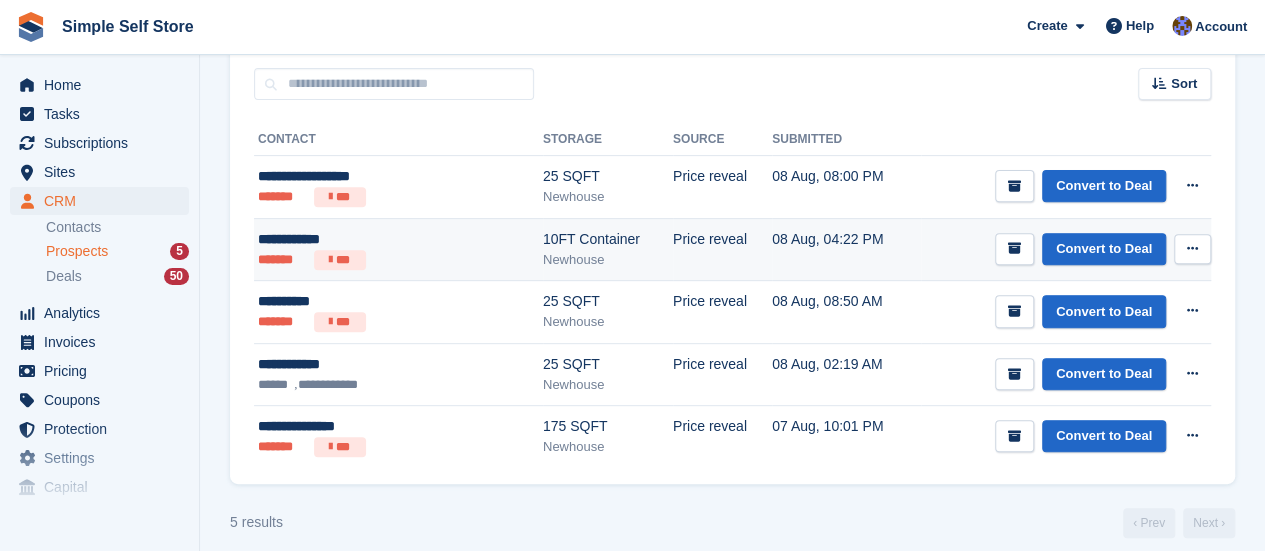 click at bounding box center [1192, 248] 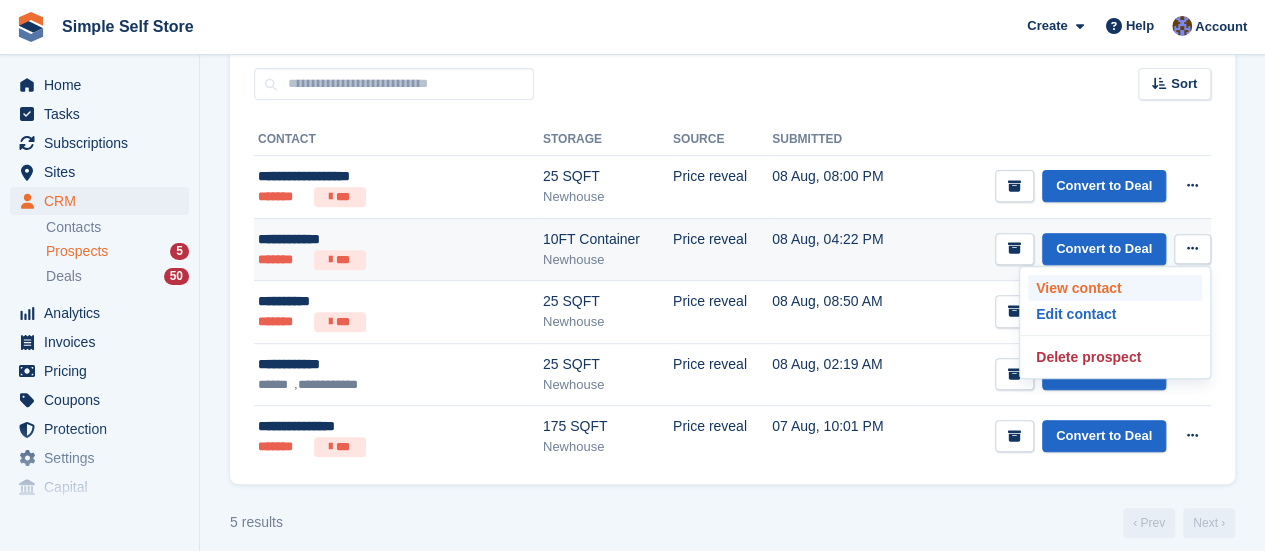 click on "View contact" at bounding box center (1115, 288) 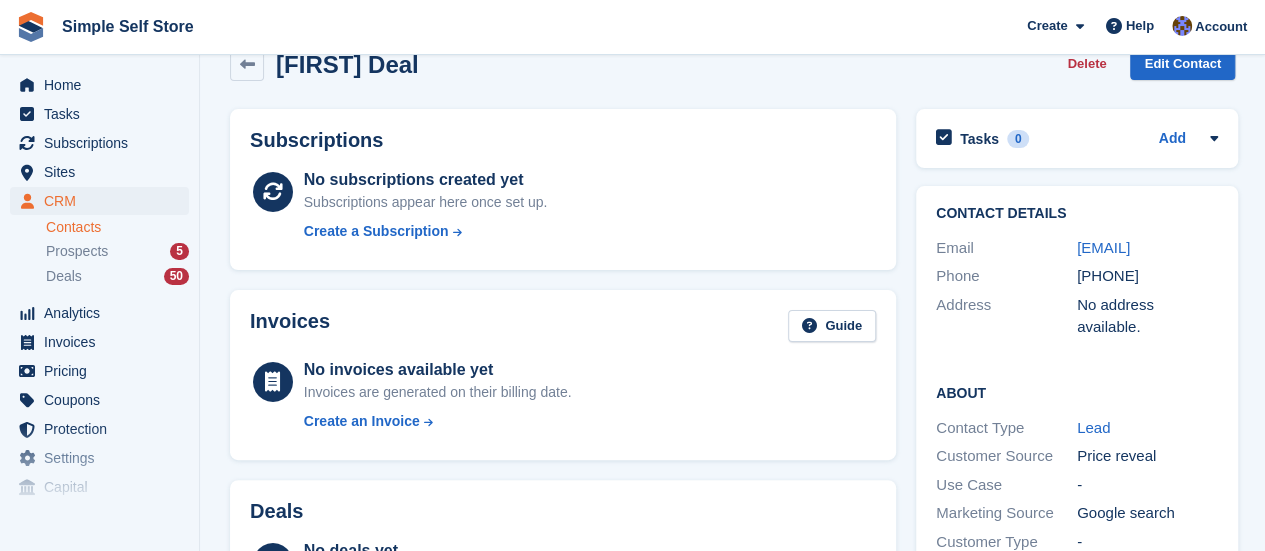 scroll, scrollTop: 0, scrollLeft: 0, axis: both 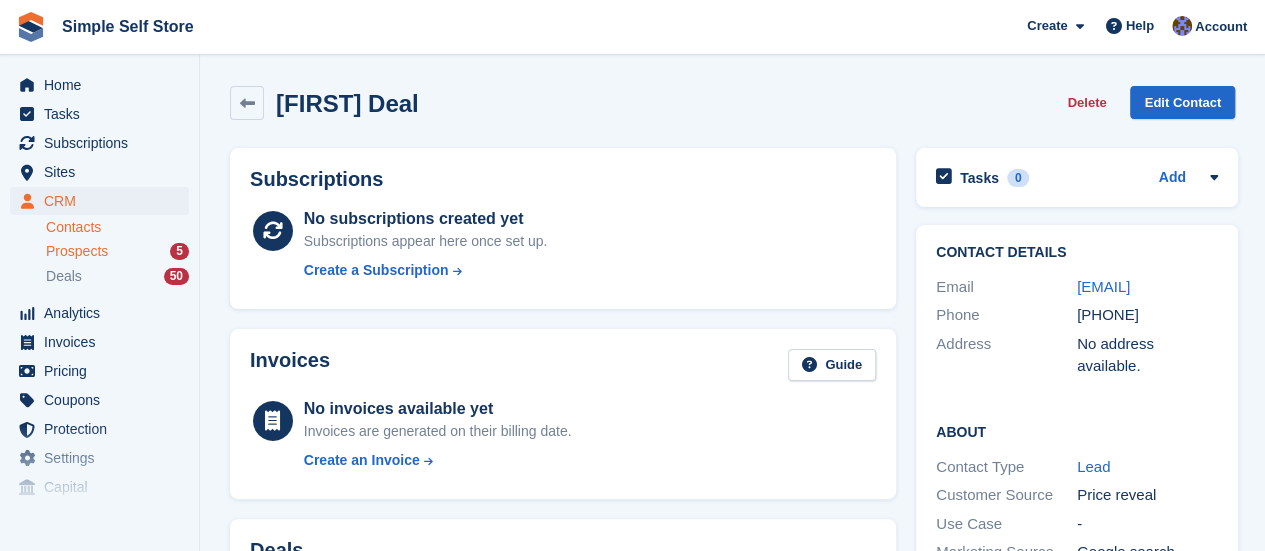 click on "Prospects" at bounding box center (77, 251) 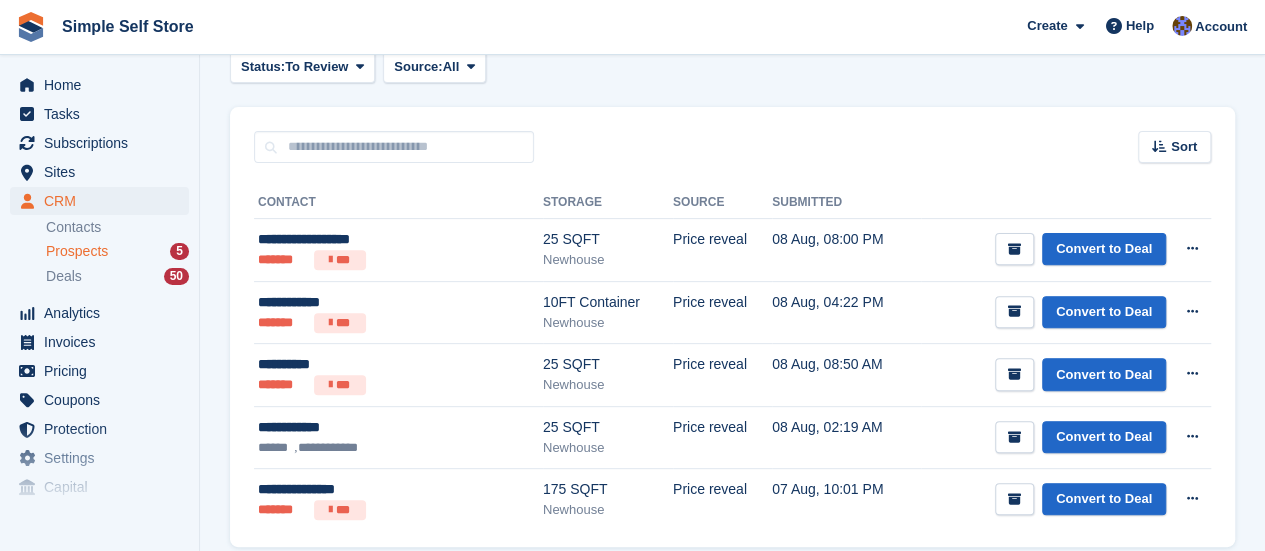 scroll, scrollTop: 253, scrollLeft: 0, axis: vertical 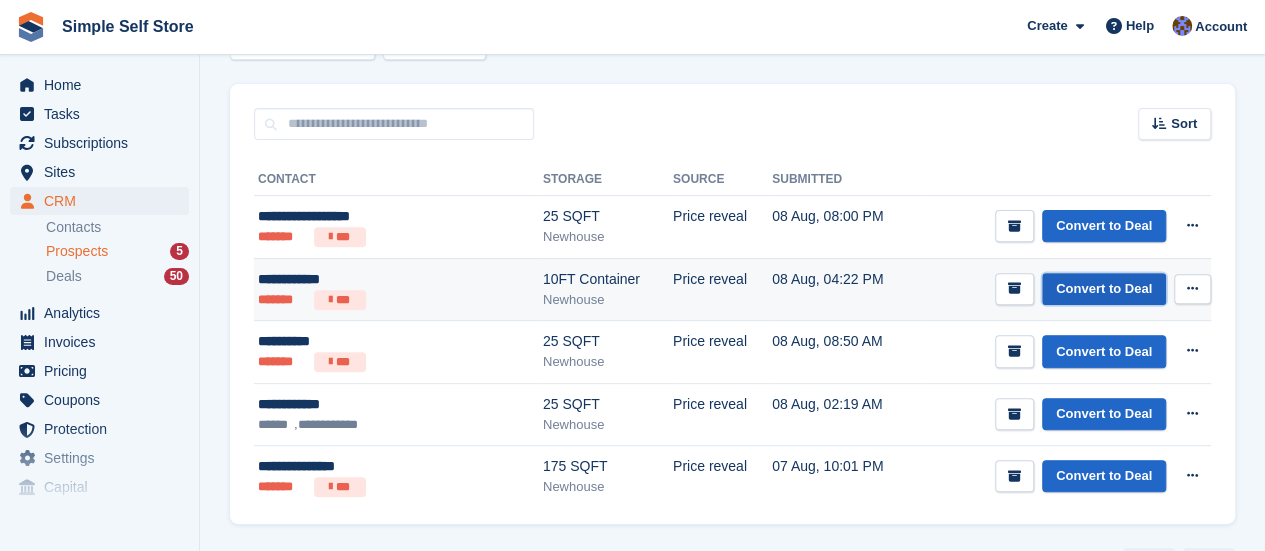 click on "Convert to Deal" at bounding box center (1104, 289) 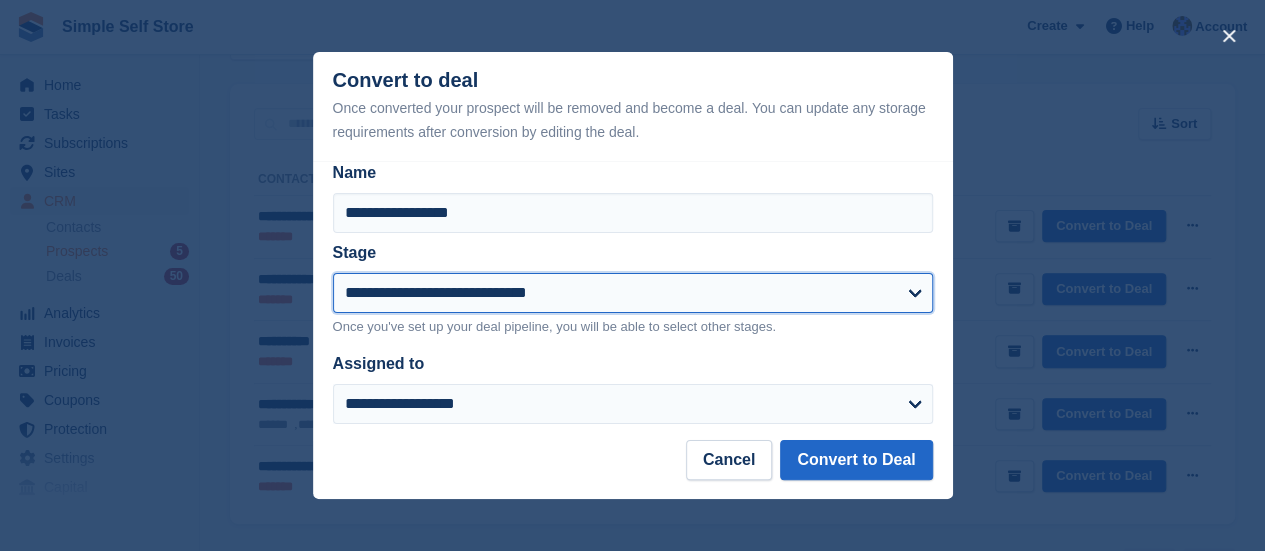 click on "**********" at bounding box center (633, 293) 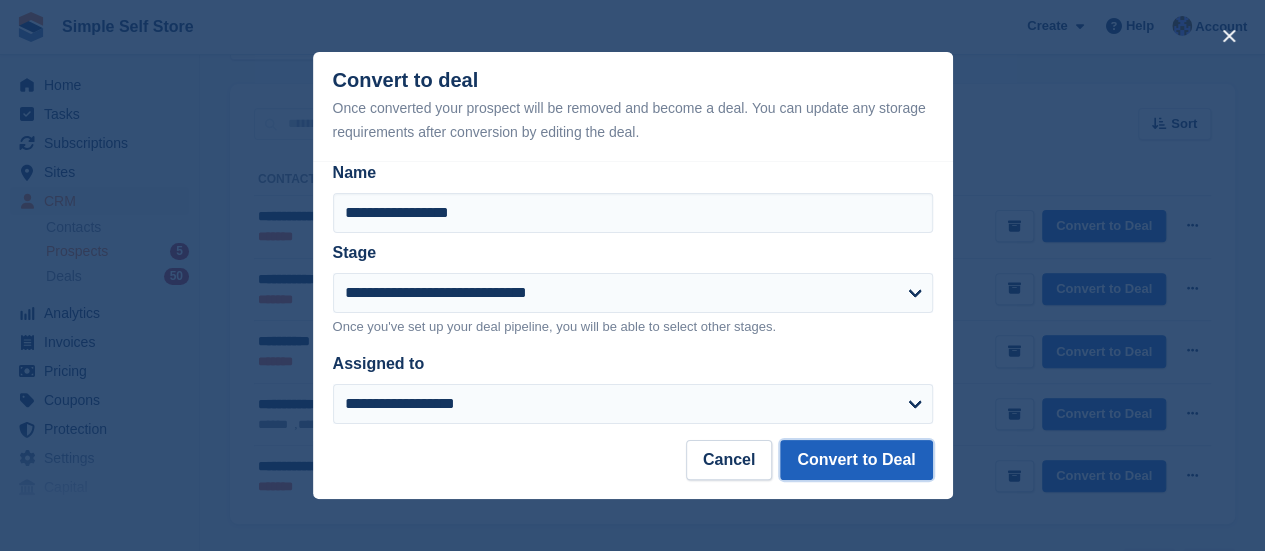 click on "Convert to Deal" at bounding box center [856, 460] 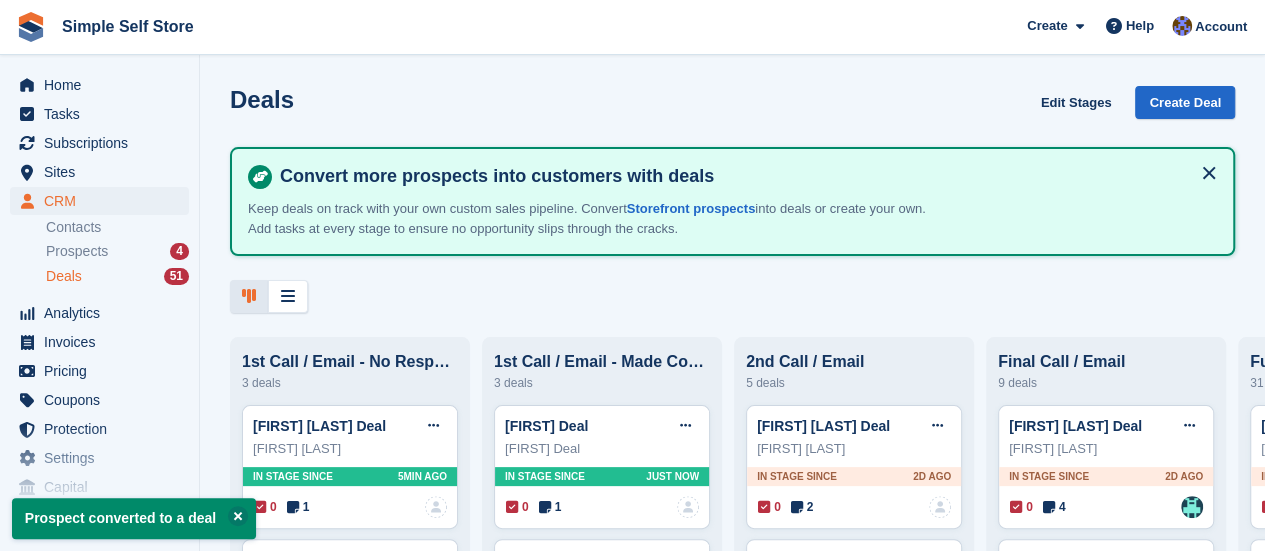scroll, scrollTop: 0, scrollLeft: 0, axis: both 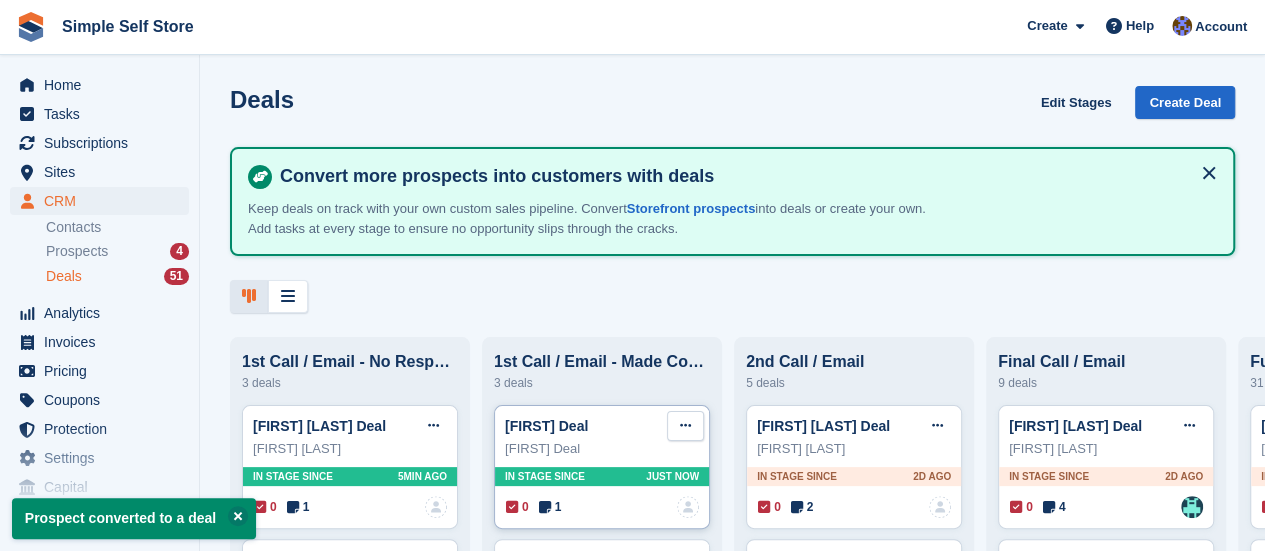 click at bounding box center (685, 426) 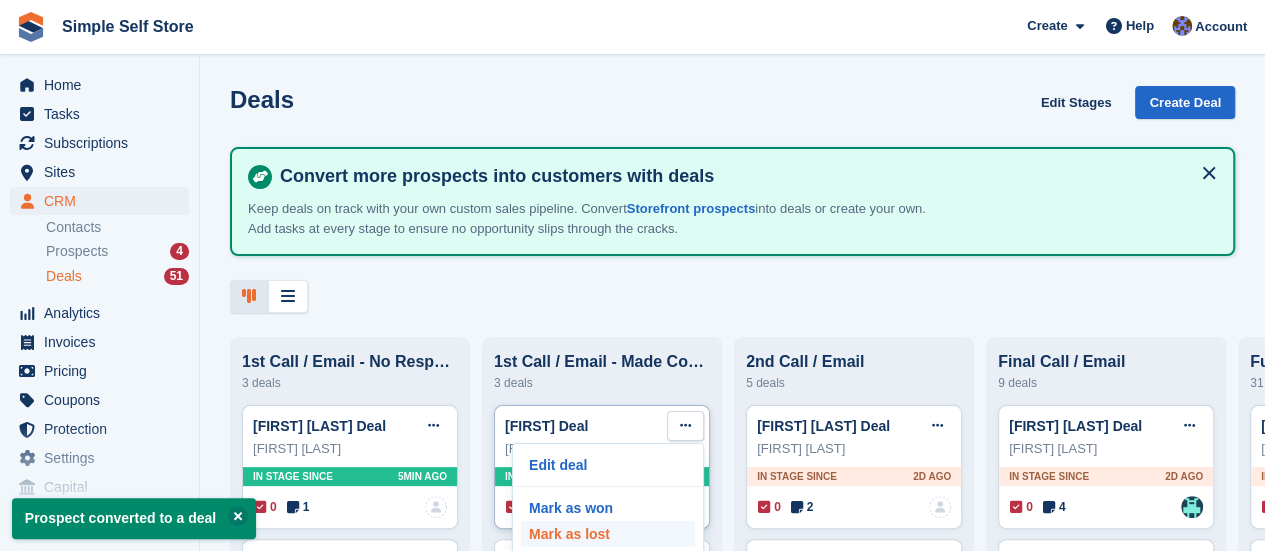 click on "Mark as lost" at bounding box center [608, 534] 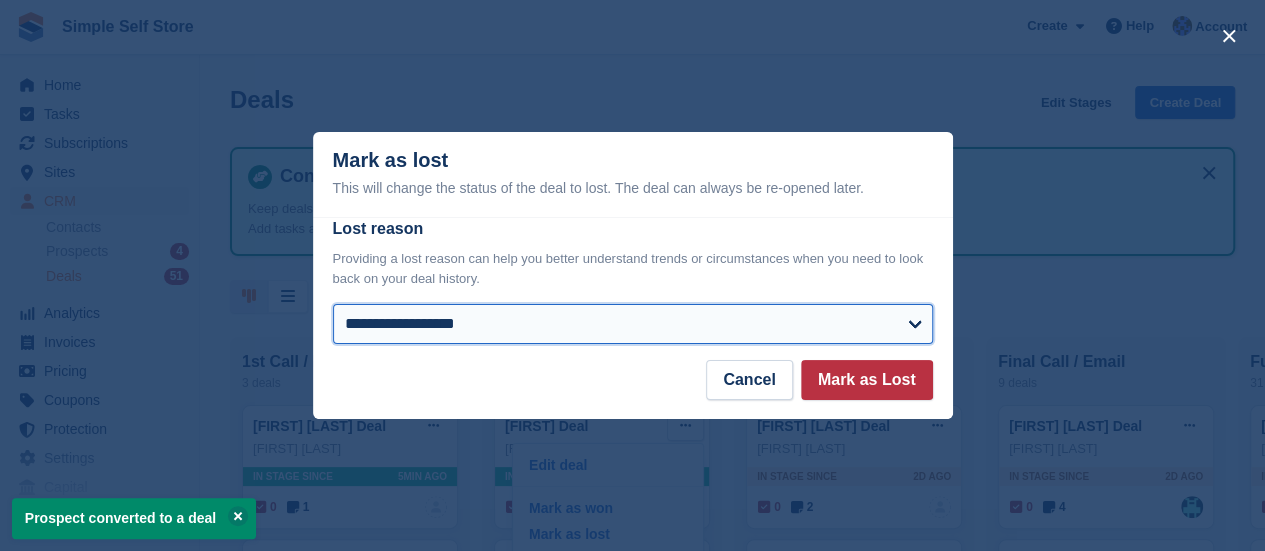 click on "**********" at bounding box center [633, 324] 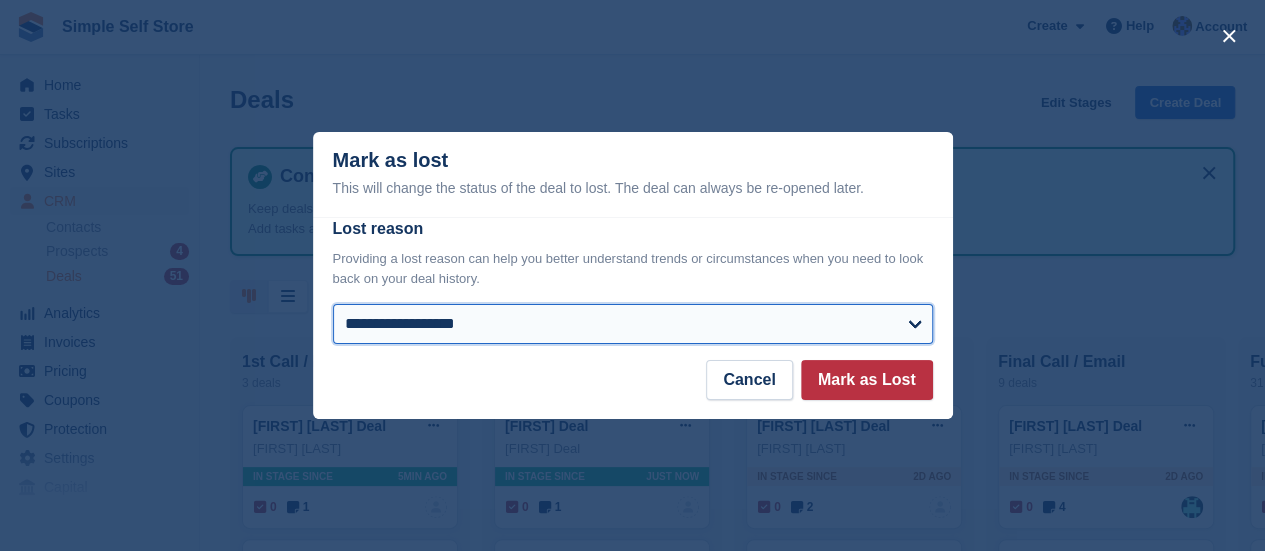 select on "******" 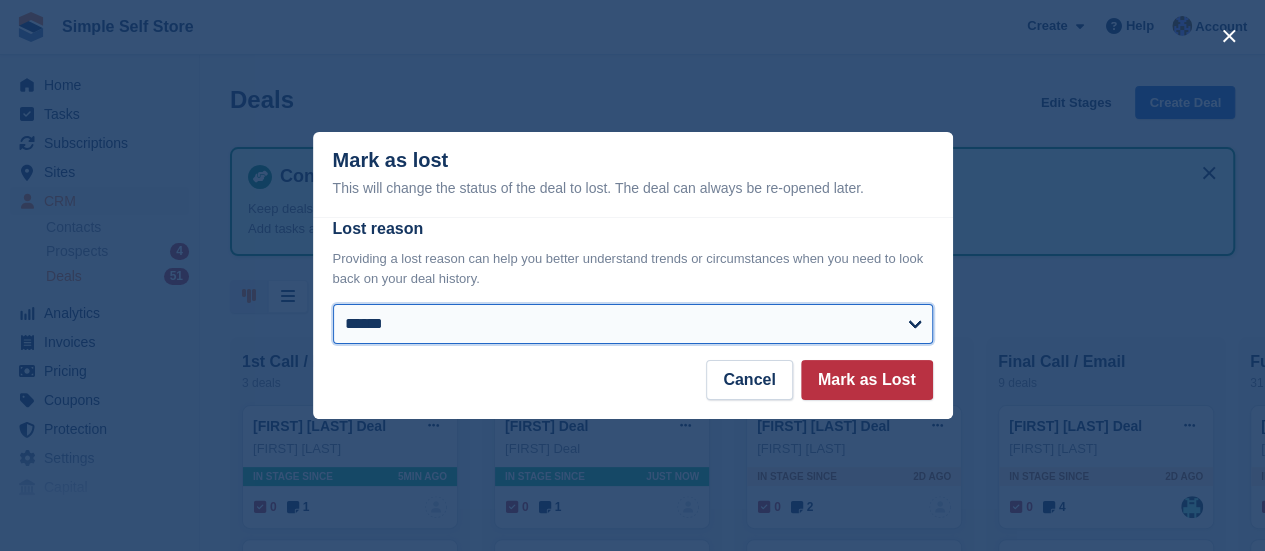 click on "**********" at bounding box center (633, 324) 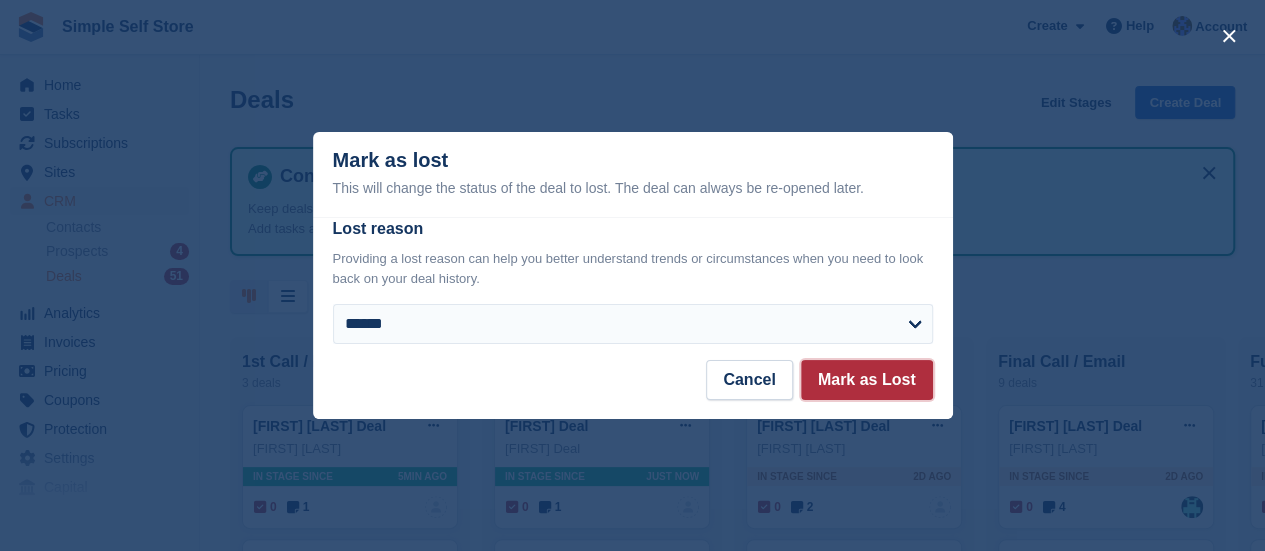 click on "Mark as Lost" at bounding box center (867, 380) 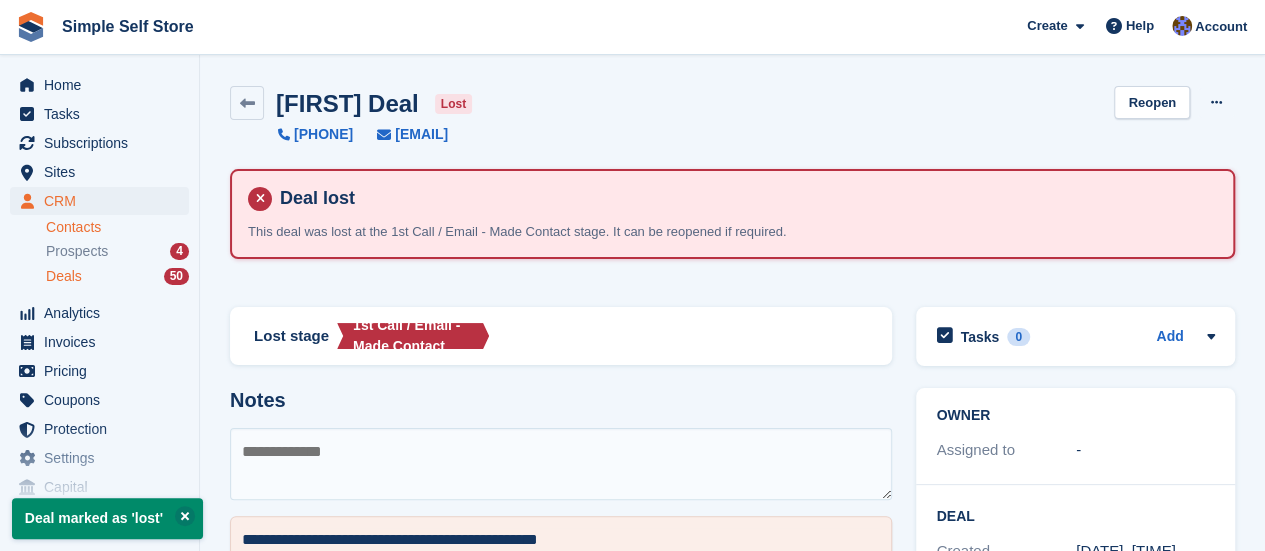click on "Contacts" at bounding box center [117, 227] 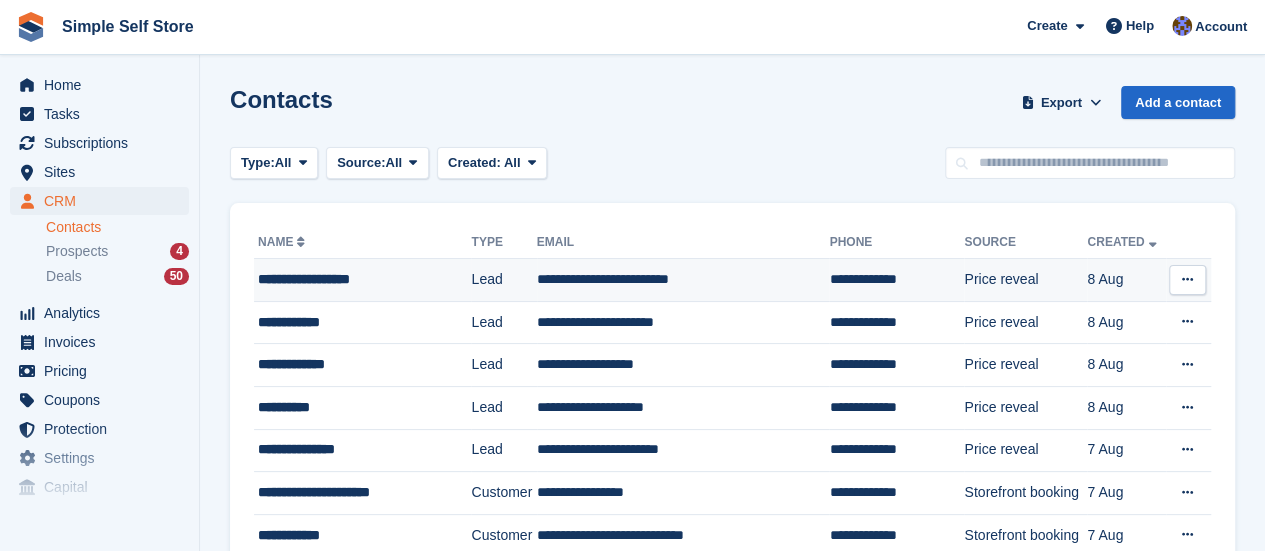 click on "**********" at bounding box center [683, 280] 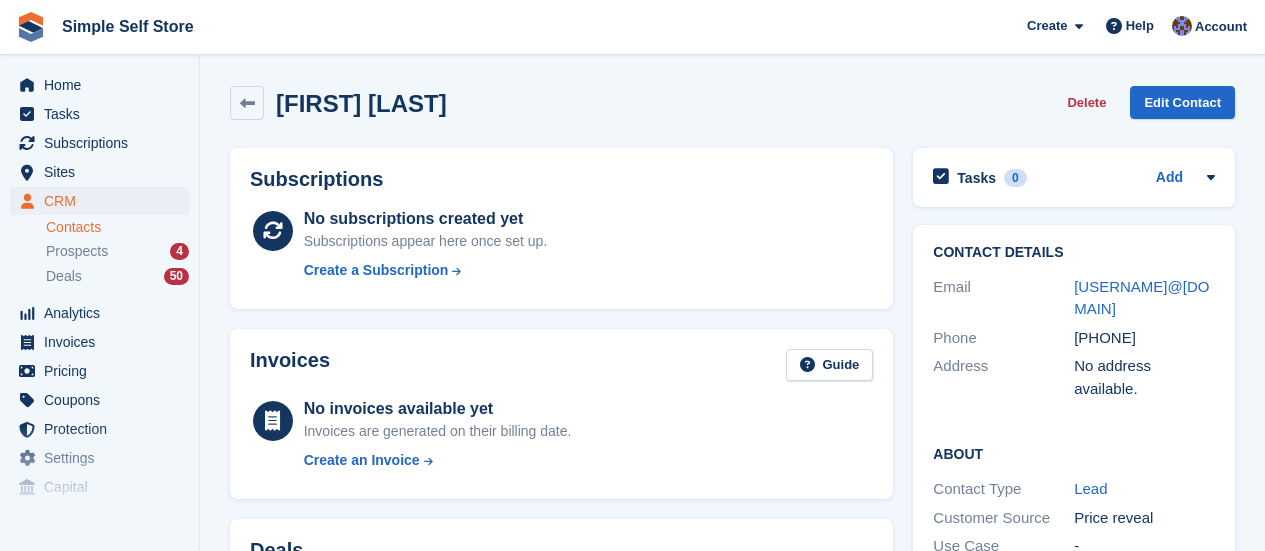 scroll, scrollTop: 0, scrollLeft: 0, axis: both 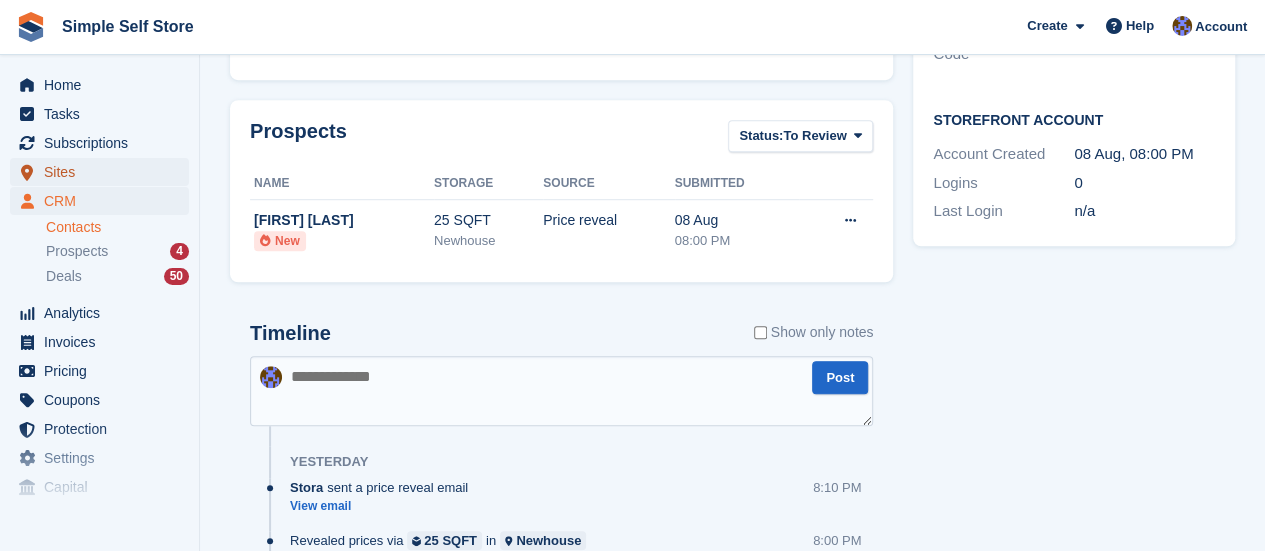 click on "Sites" at bounding box center (104, 172) 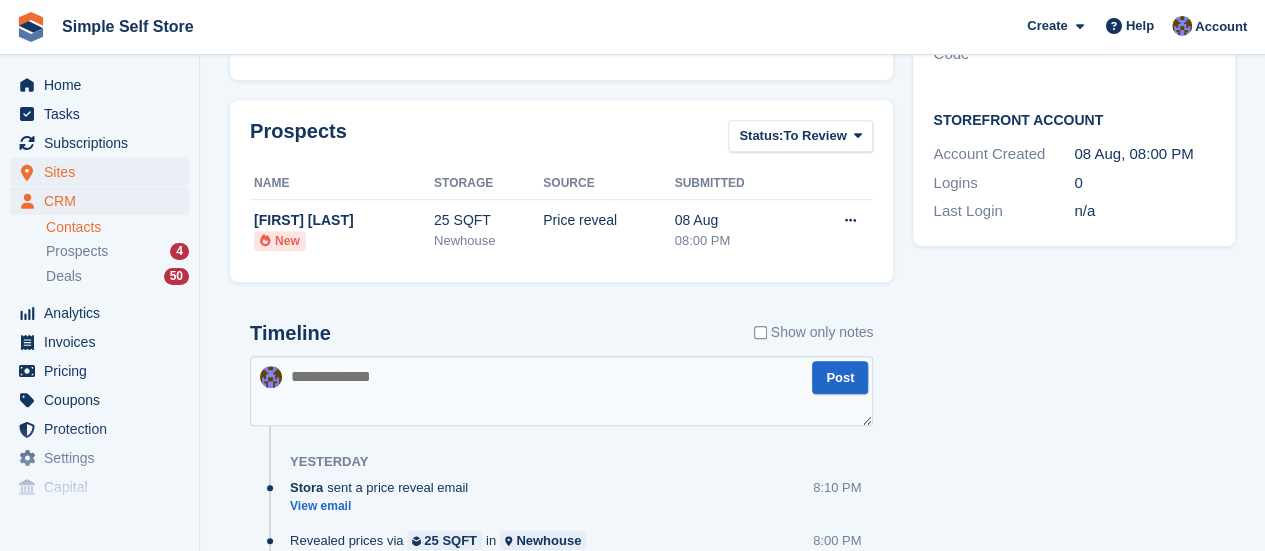scroll, scrollTop: 0, scrollLeft: 0, axis: both 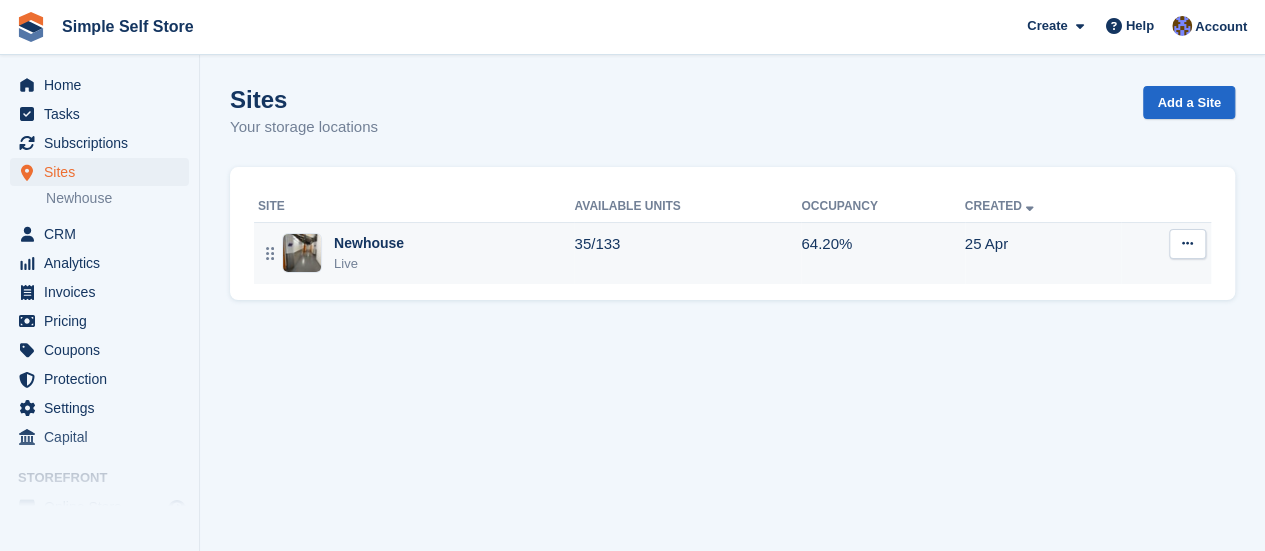 click at bounding box center (302, 253) 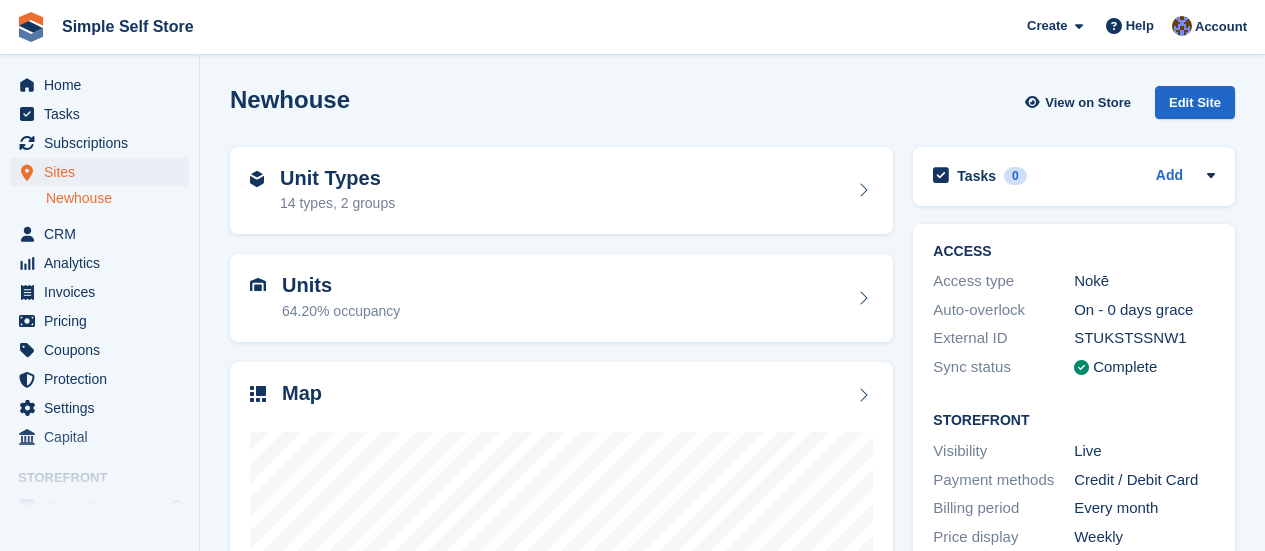 scroll, scrollTop: 0, scrollLeft: 0, axis: both 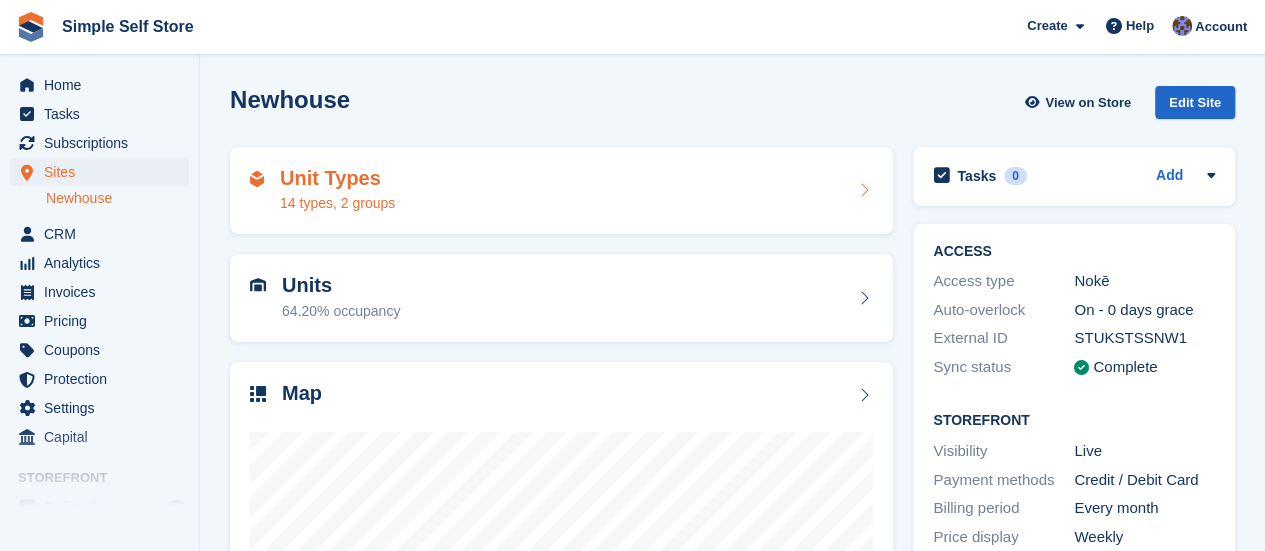 click on "Unit Types" at bounding box center (337, 178) 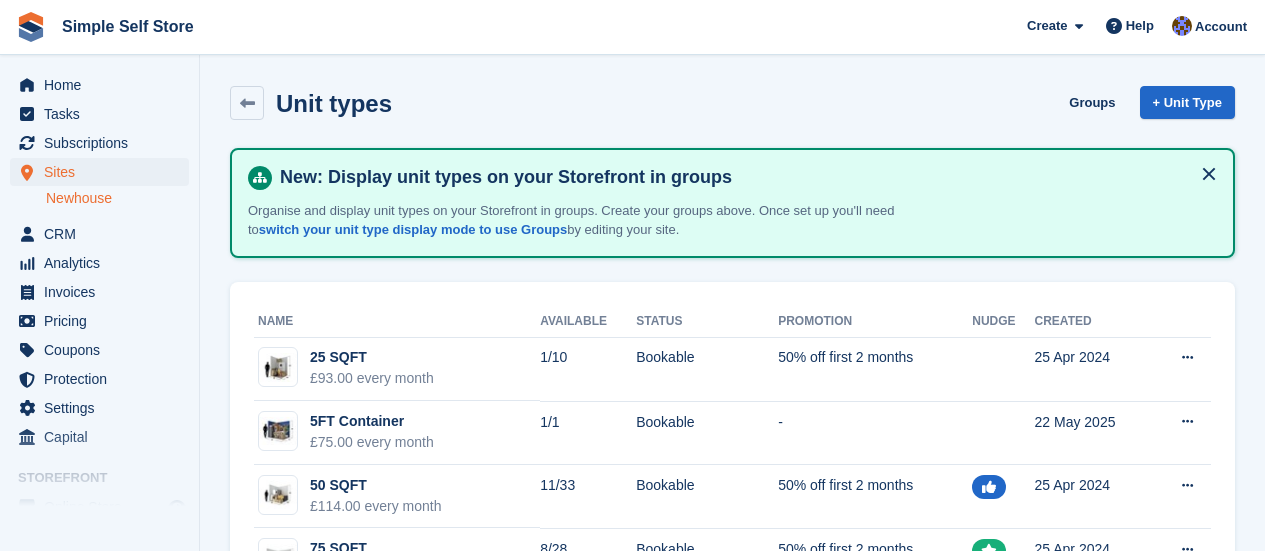scroll, scrollTop: 0, scrollLeft: 0, axis: both 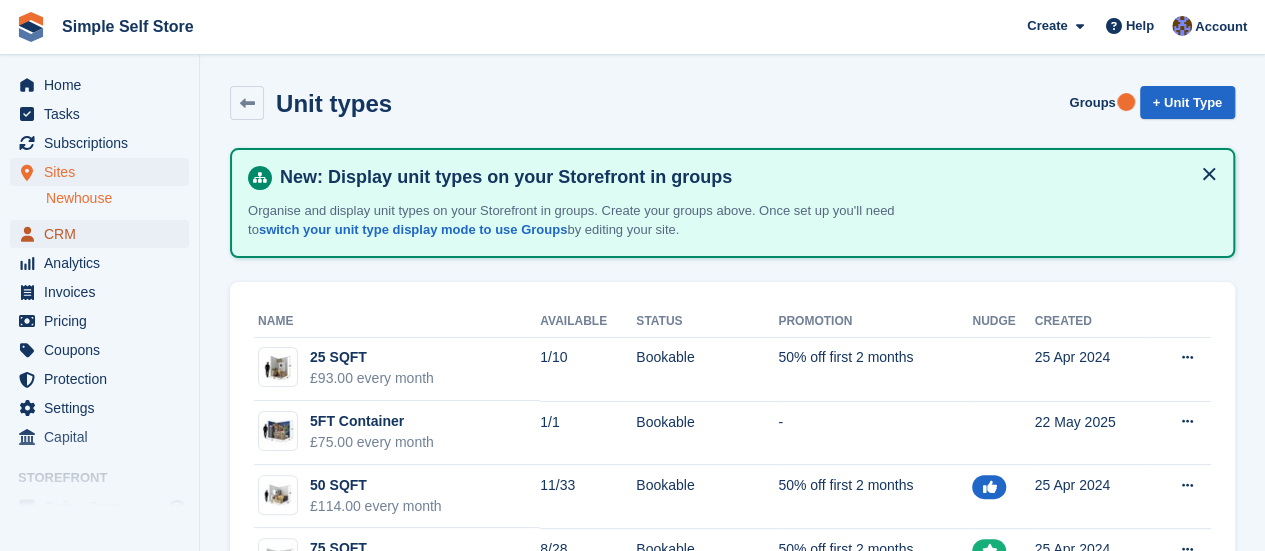 click on "CRM" at bounding box center (104, 234) 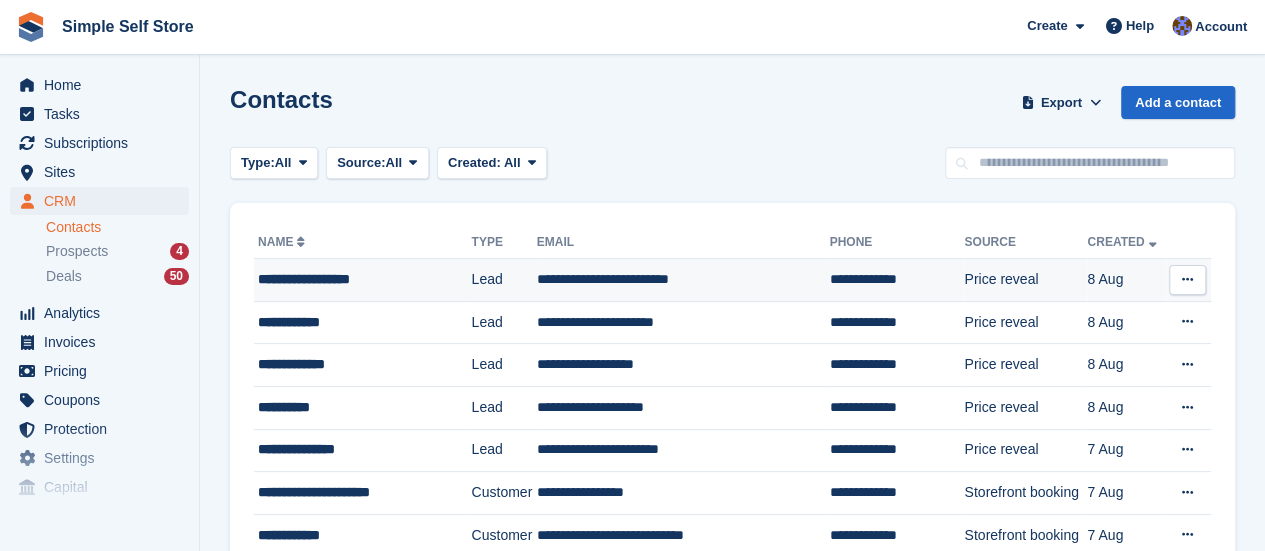 click on "**********" at bounding box center [683, 280] 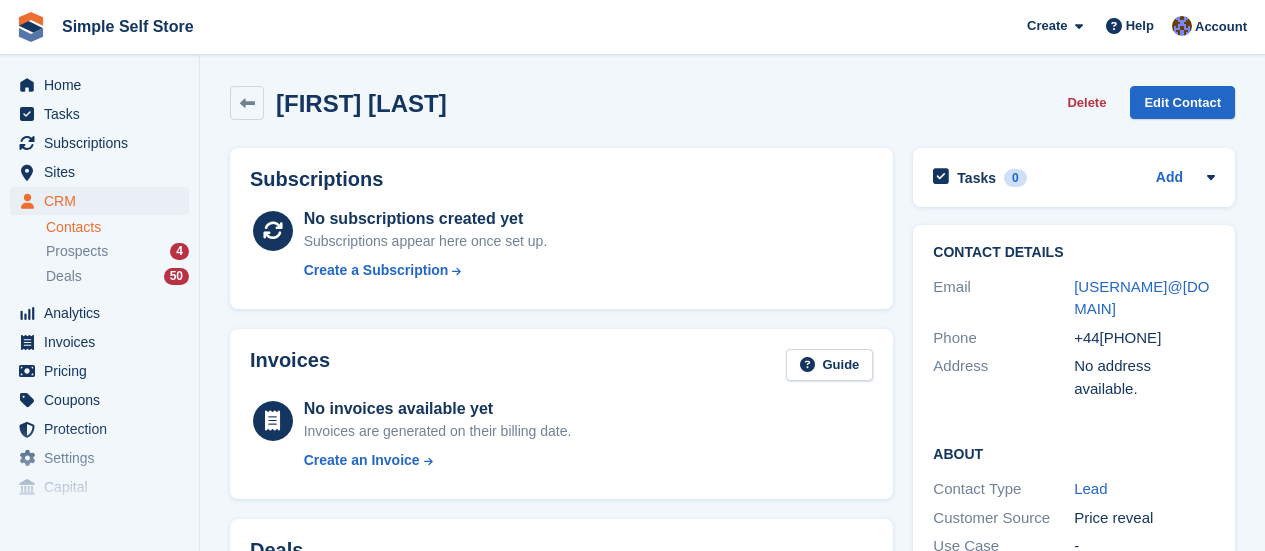 scroll, scrollTop: 0, scrollLeft: 0, axis: both 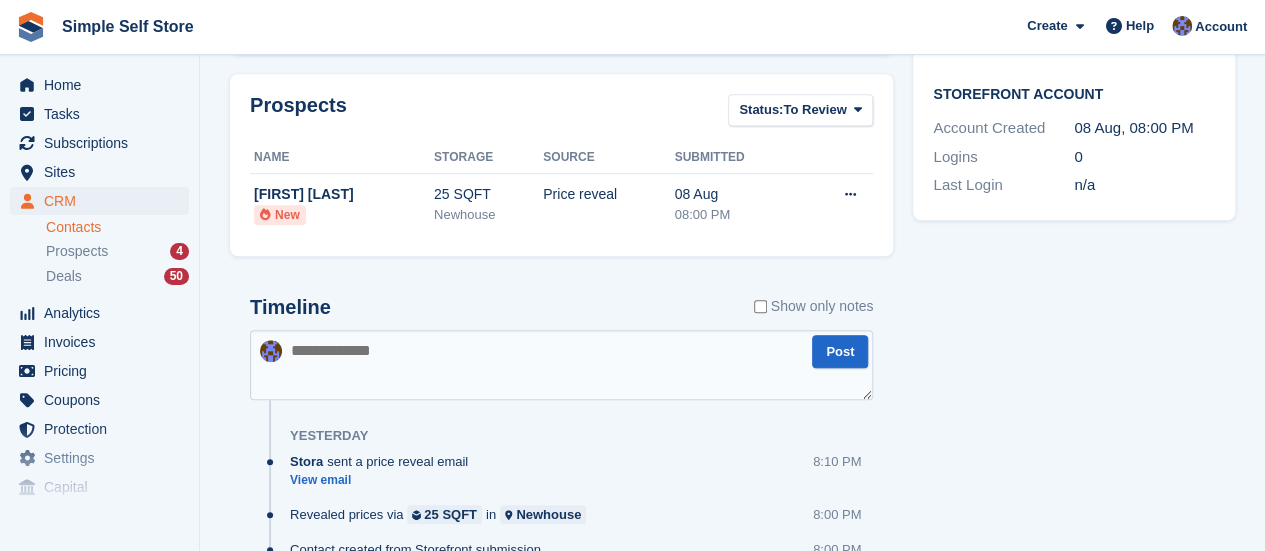 click at bounding box center [561, 365] 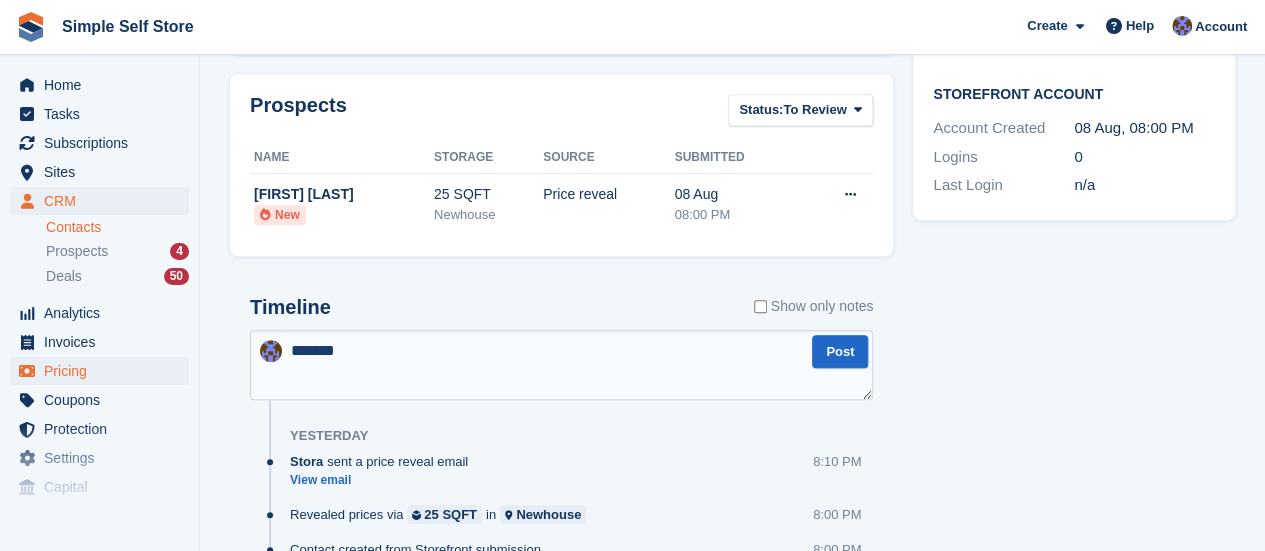 type on "******" 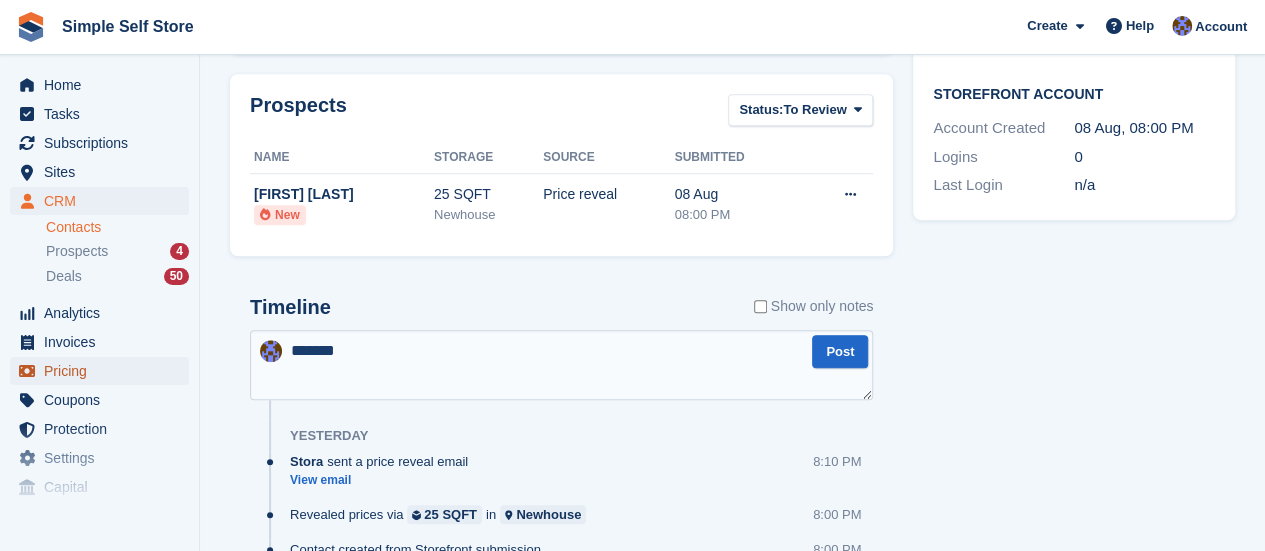 click on "Pricing" at bounding box center [104, 371] 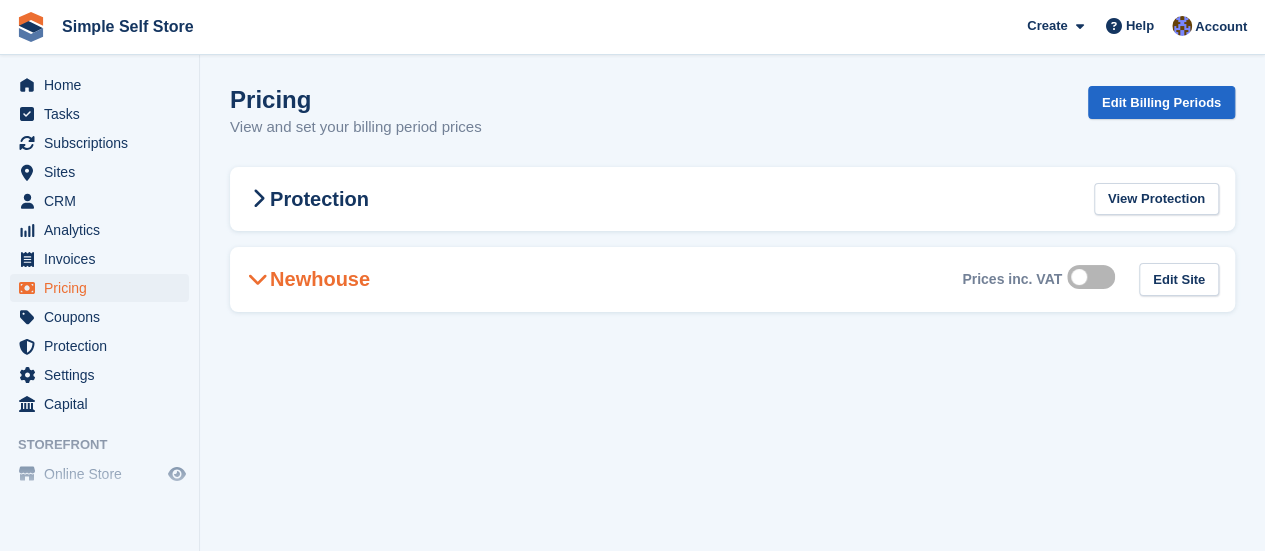 scroll, scrollTop: 0, scrollLeft: 0, axis: both 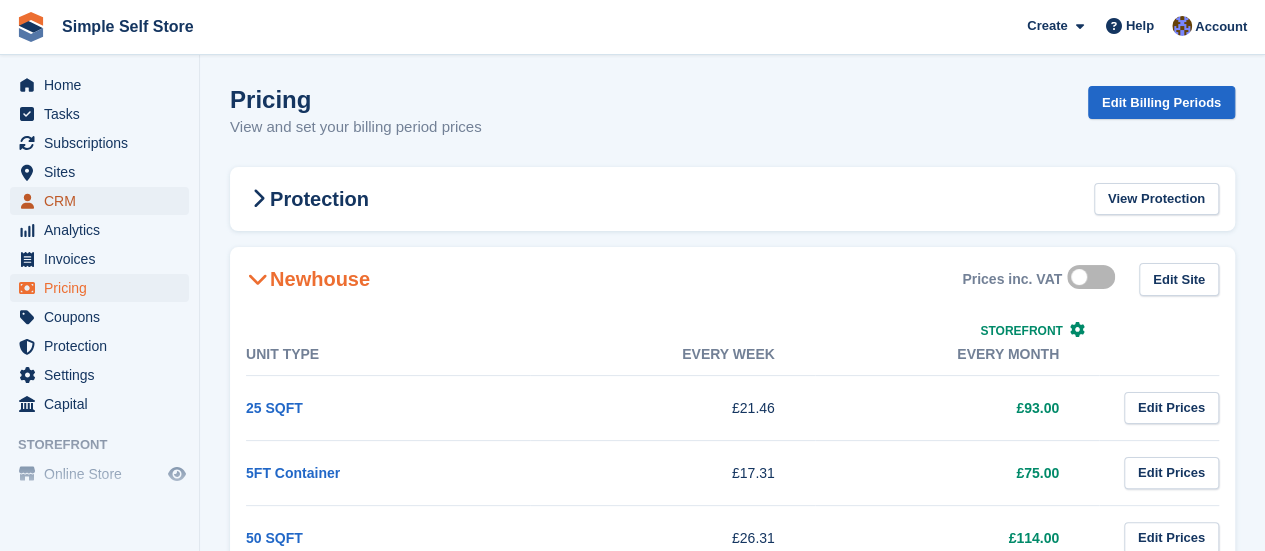 click on "CRM" at bounding box center (104, 201) 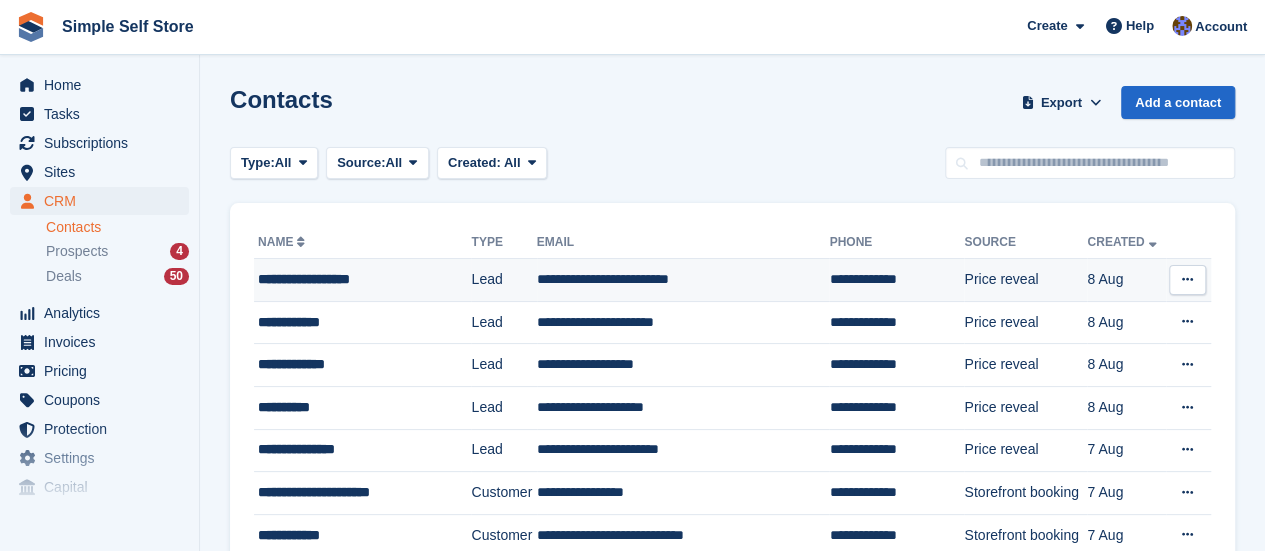 click on "**********" at bounding box center [683, 280] 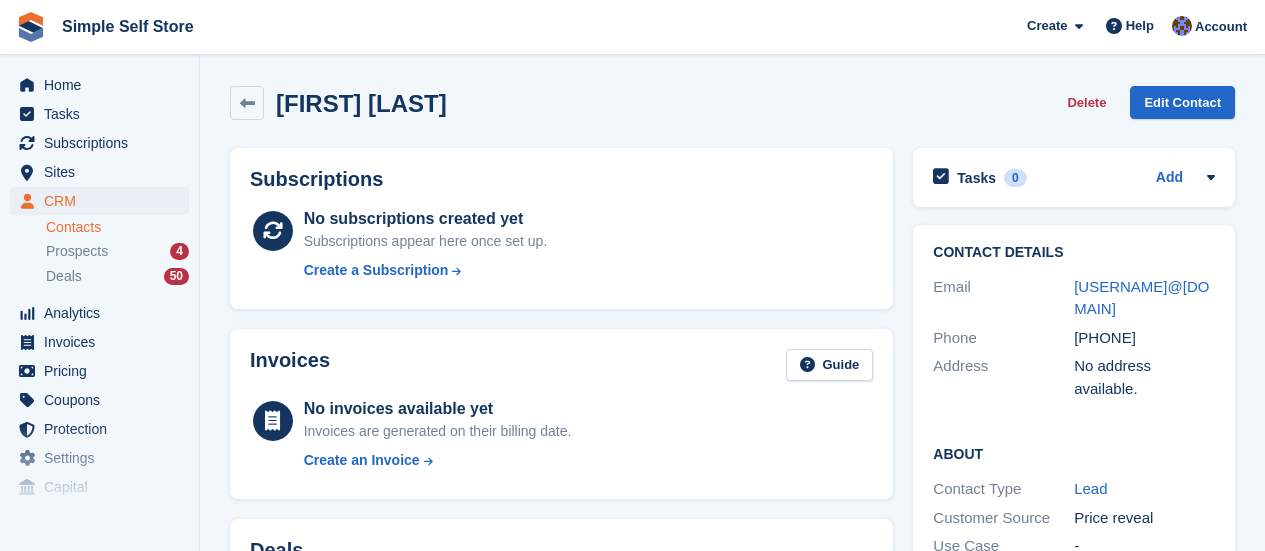 scroll, scrollTop: 0, scrollLeft: 0, axis: both 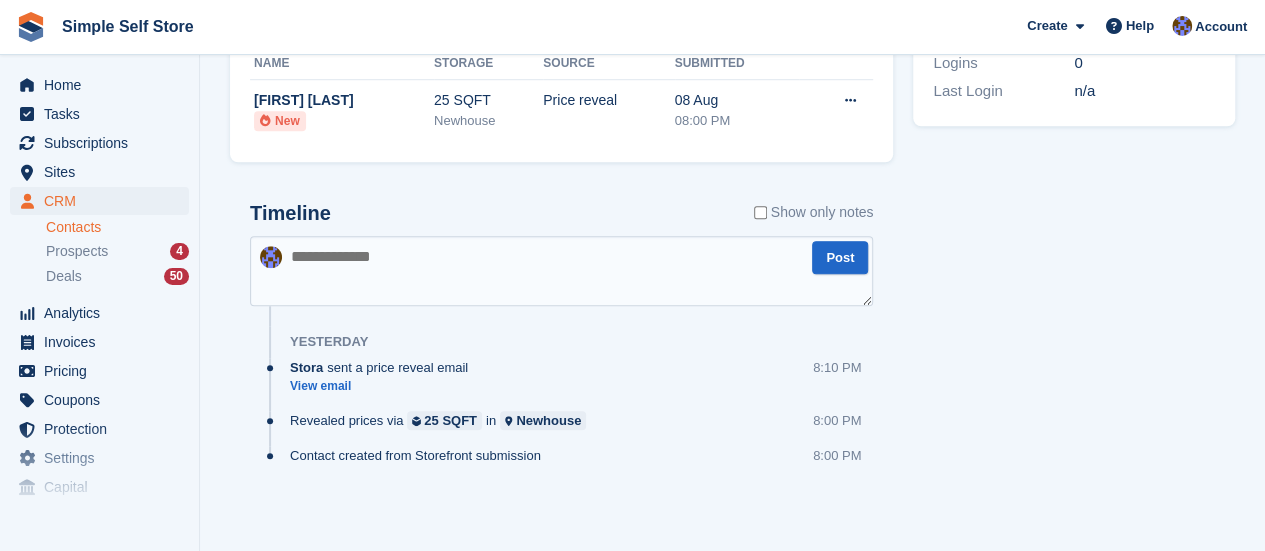 click at bounding box center (561, 271) 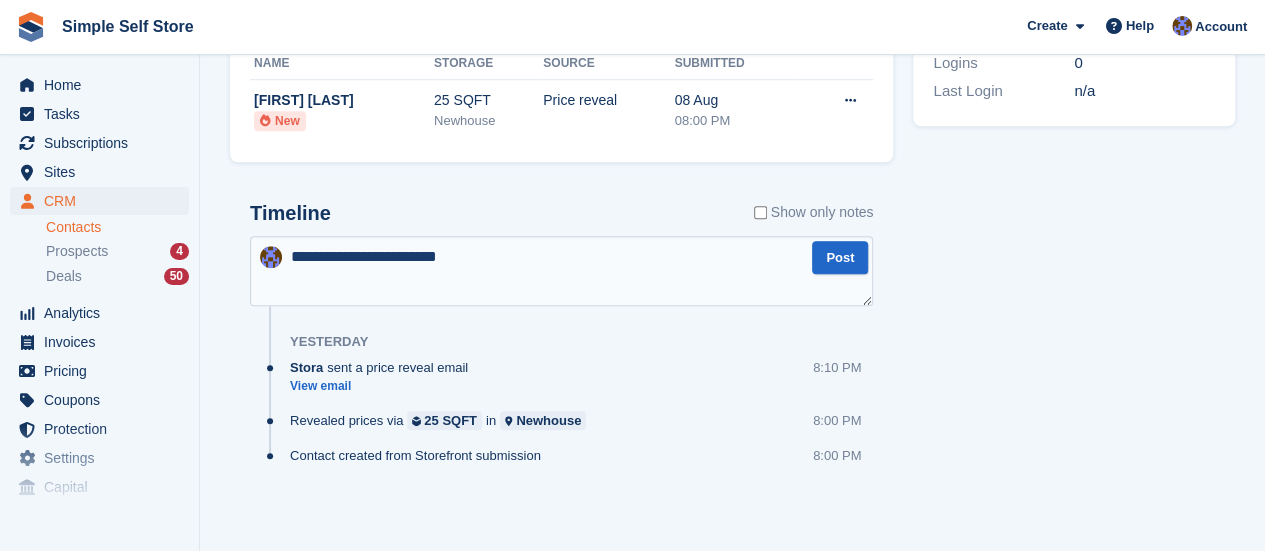 type on "**********" 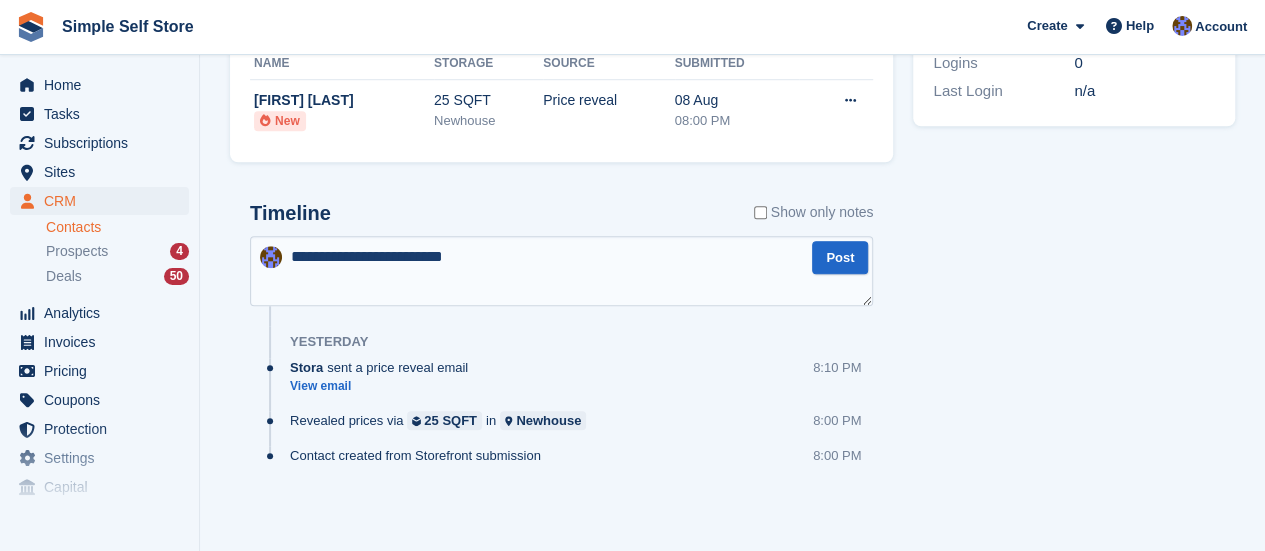type 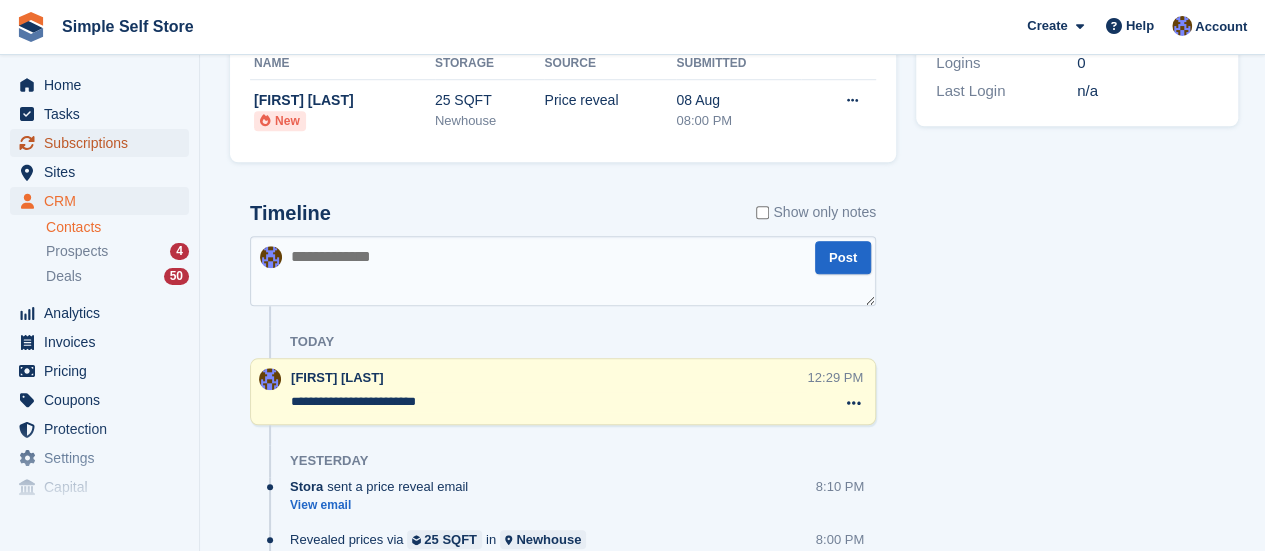 click on "Subscriptions" at bounding box center (104, 143) 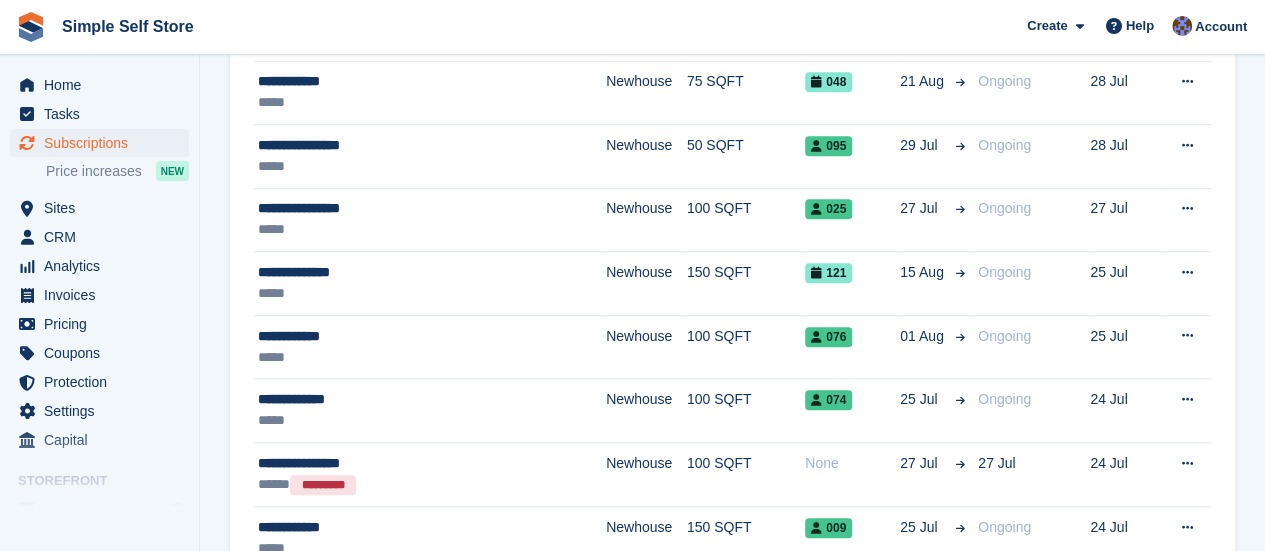scroll, scrollTop: 0, scrollLeft: 0, axis: both 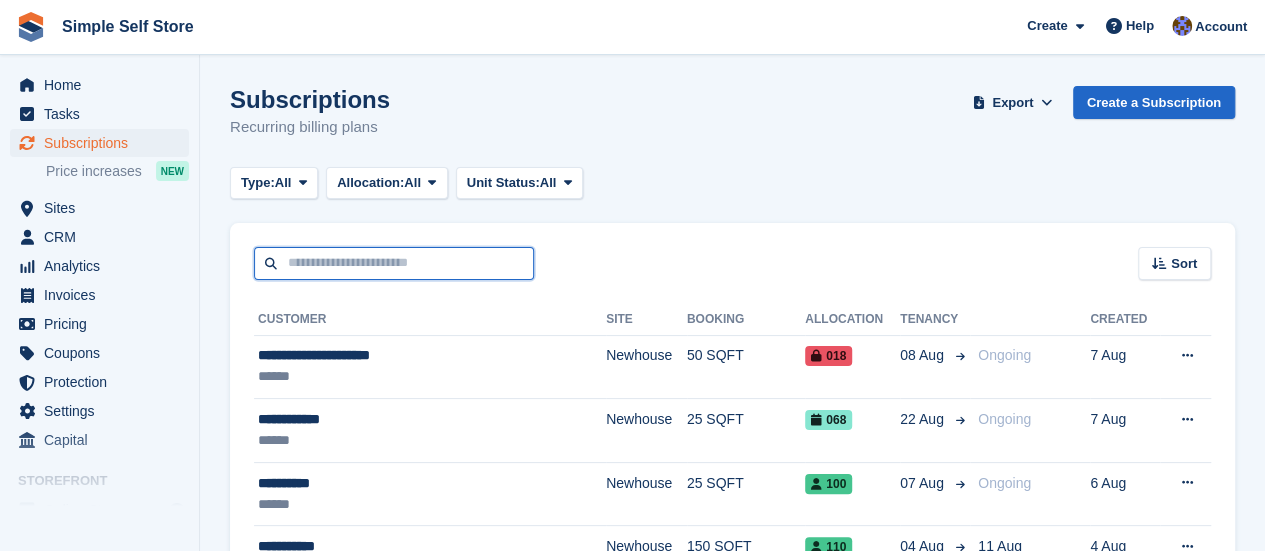 click at bounding box center (394, 263) 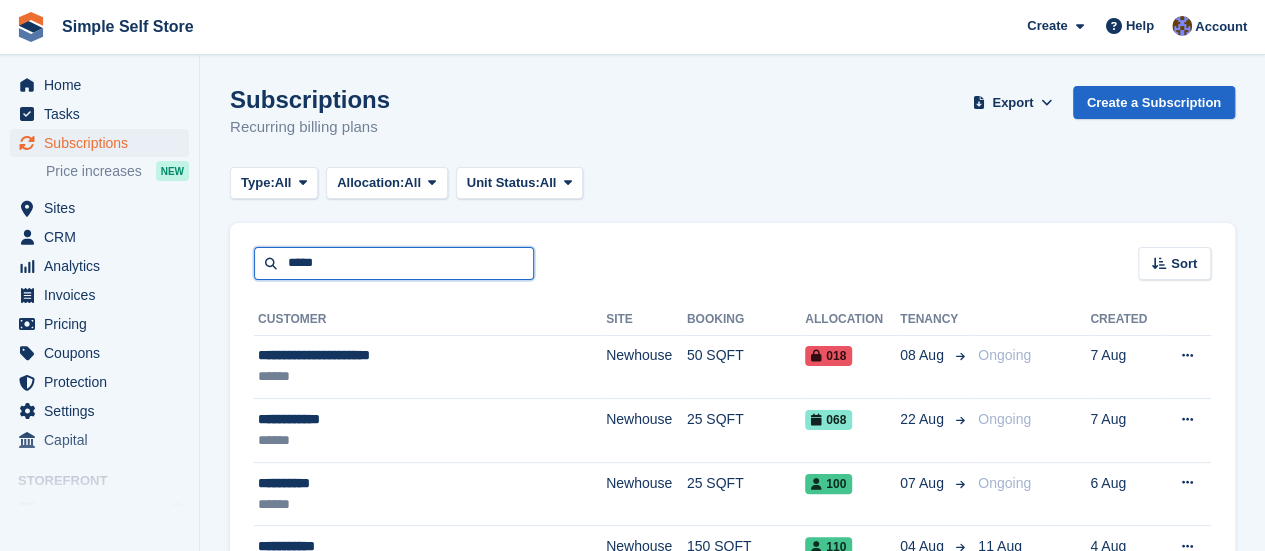 type on "*****" 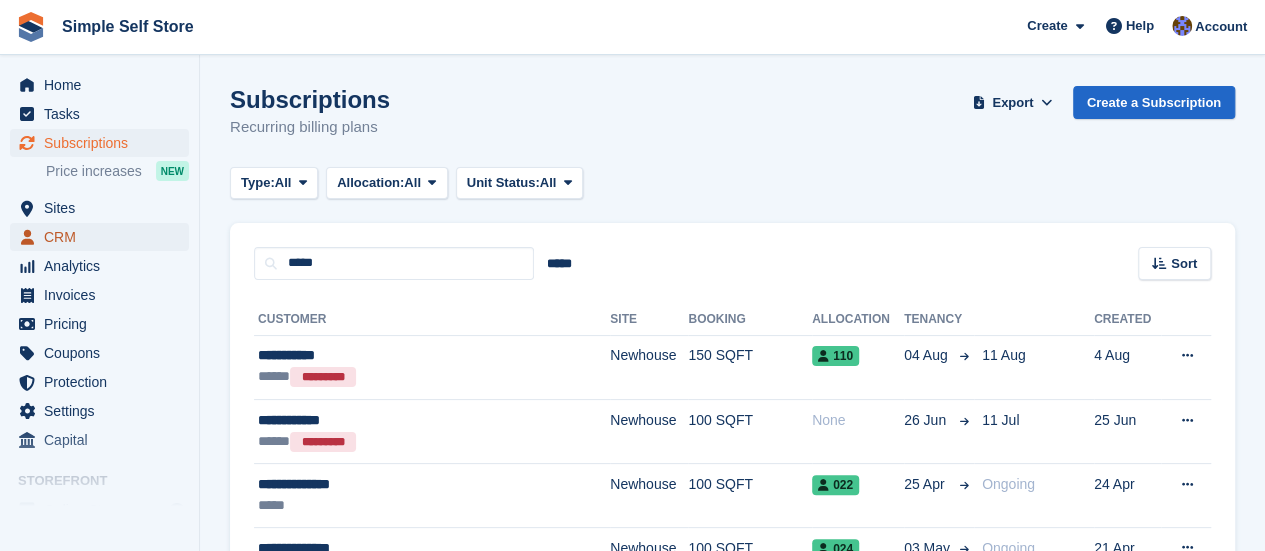 click on "CRM" at bounding box center (104, 237) 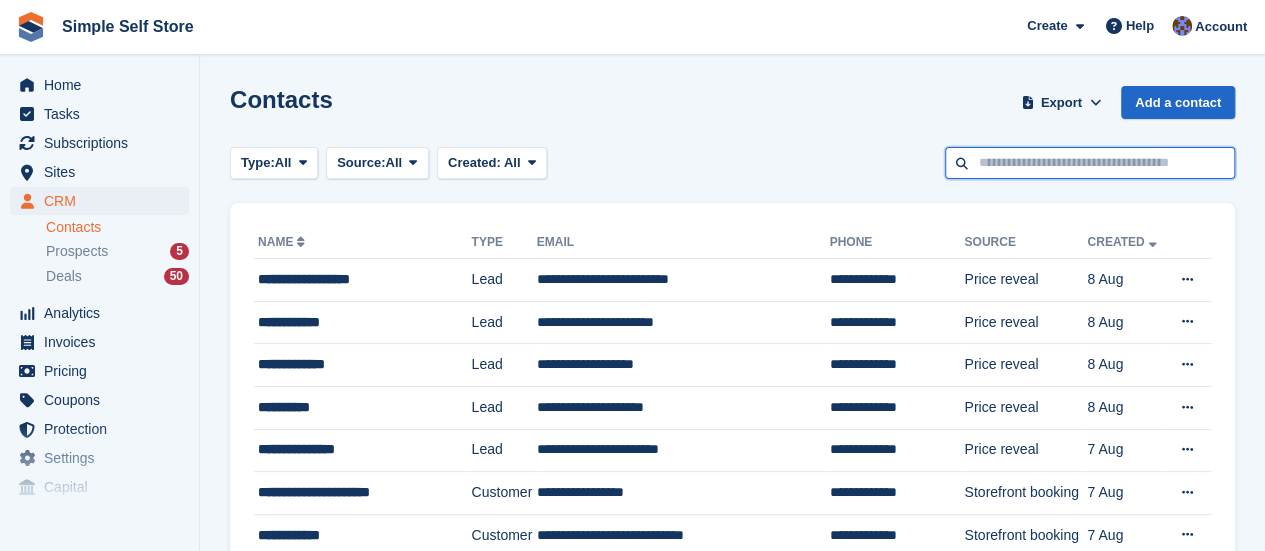 click at bounding box center (1090, 163) 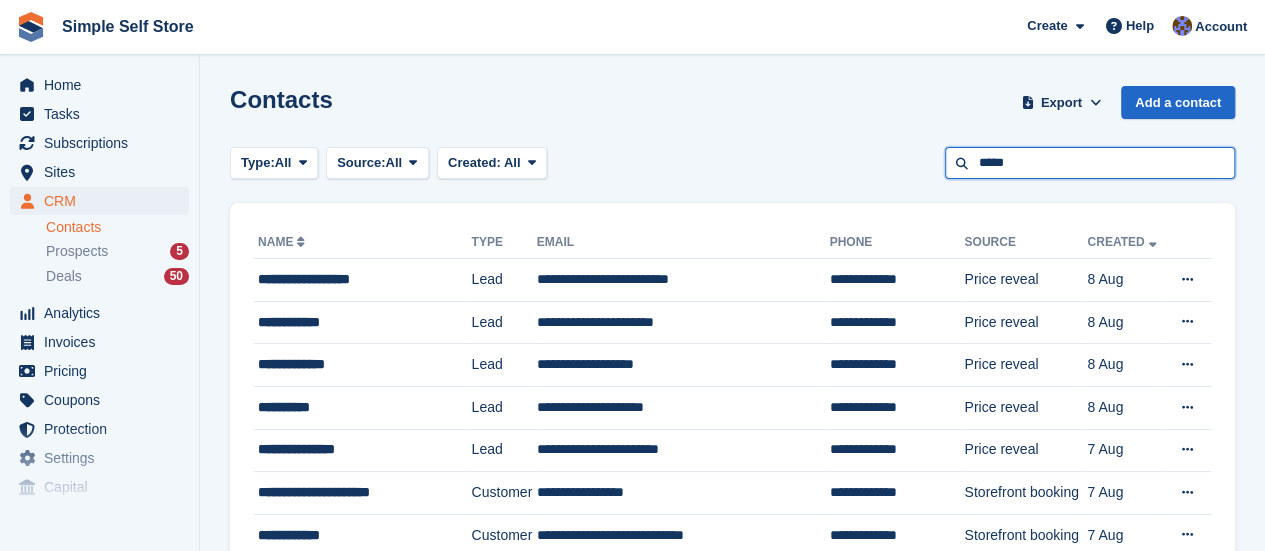 type on "*****" 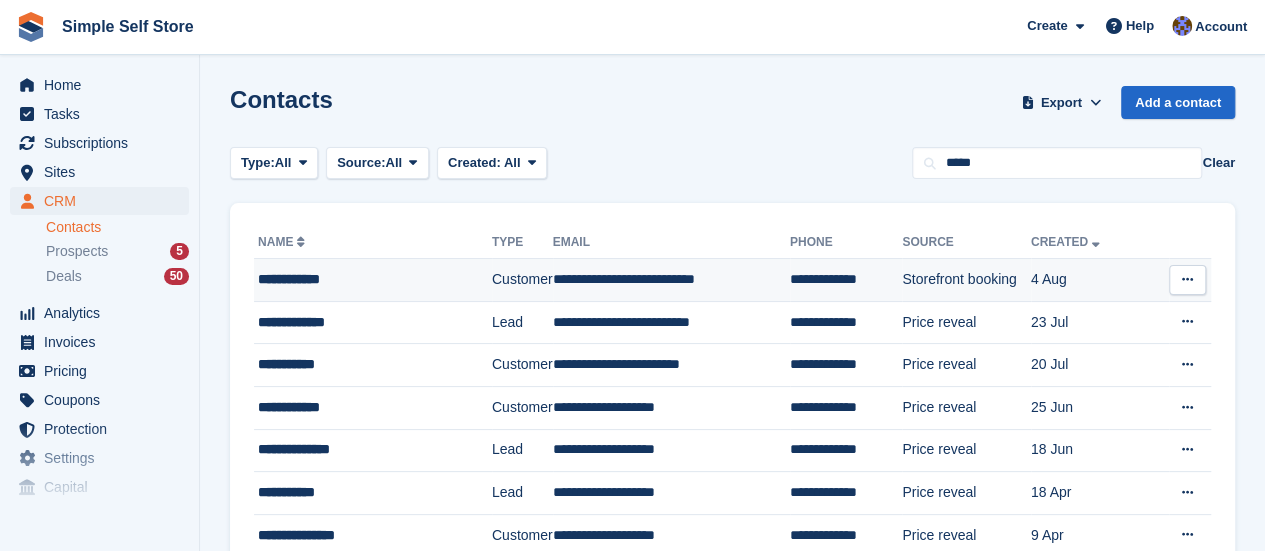 click on "**********" at bounding box center [671, 280] 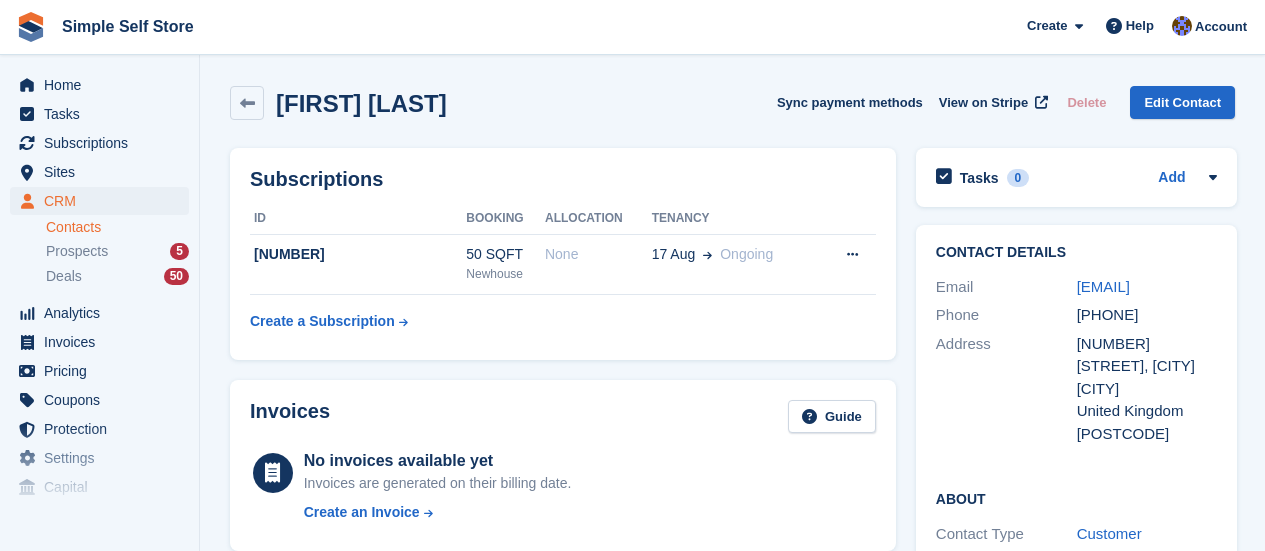 scroll, scrollTop: 0, scrollLeft: 0, axis: both 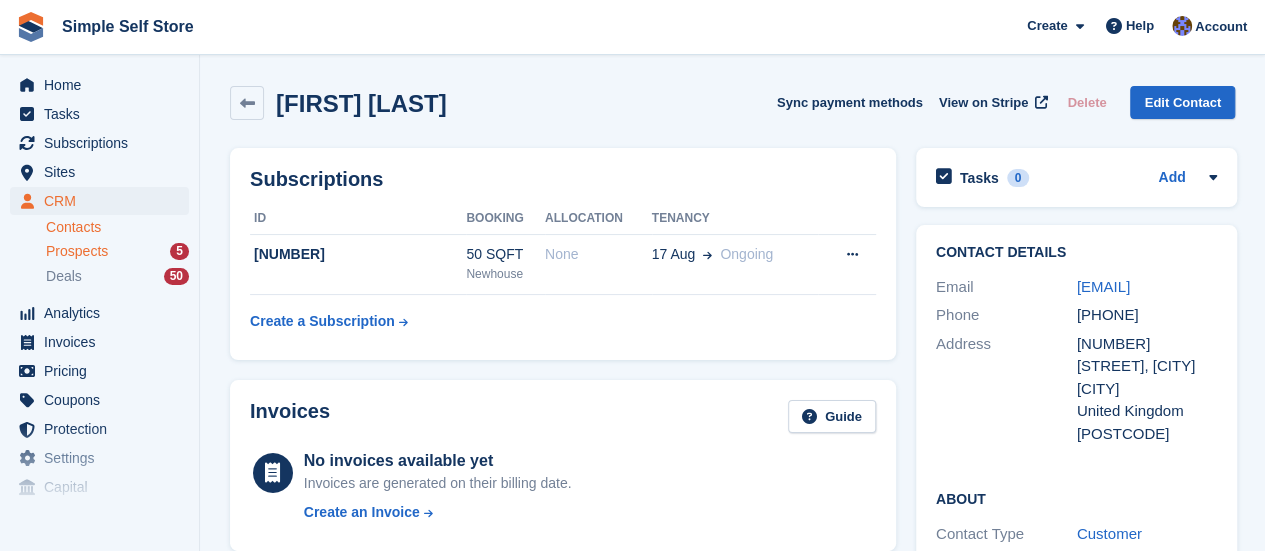 click on "Prospects" at bounding box center [77, 251] 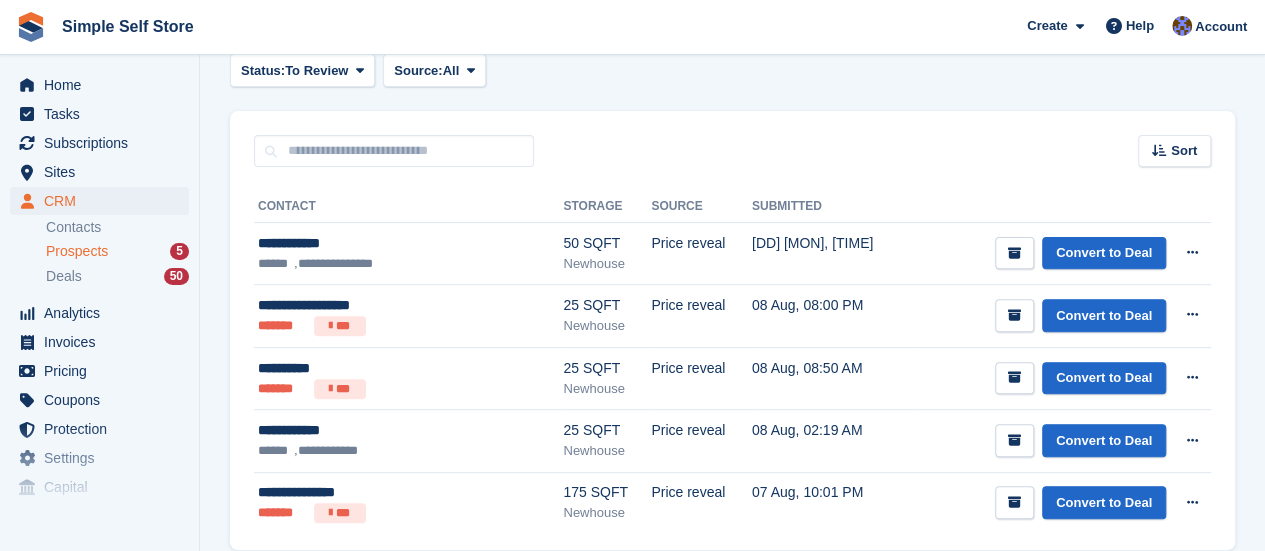 scroll, scrollTop: 253, scrollLeft: 0, axis: vertical 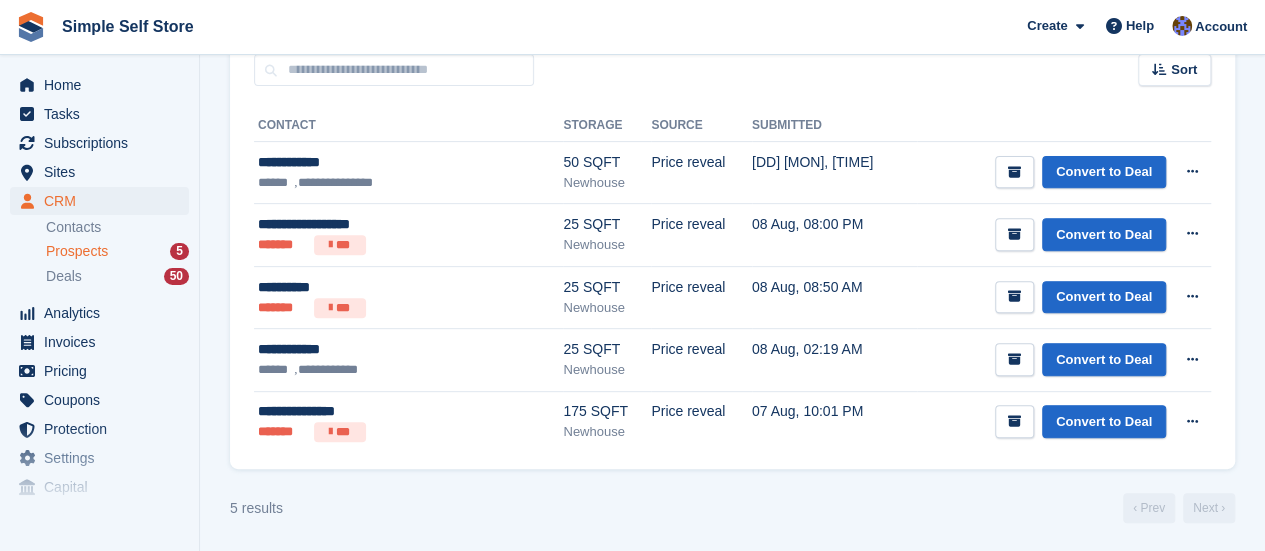 click on "Prospects" at bounding box center (77, 251) 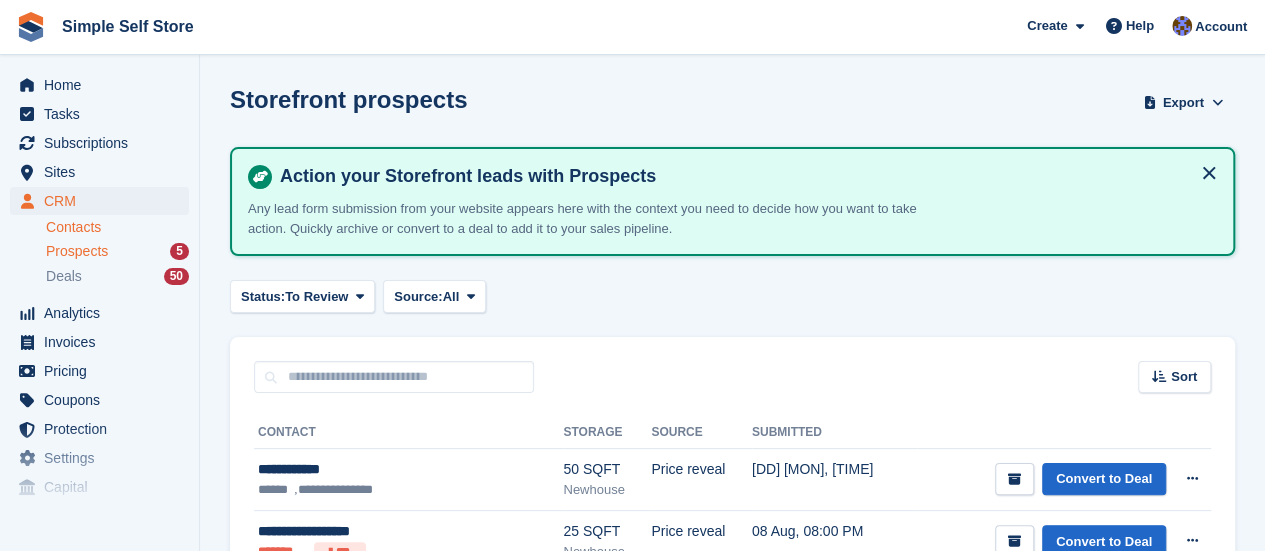 click on "Contacts" at bounding box center (117, 227) 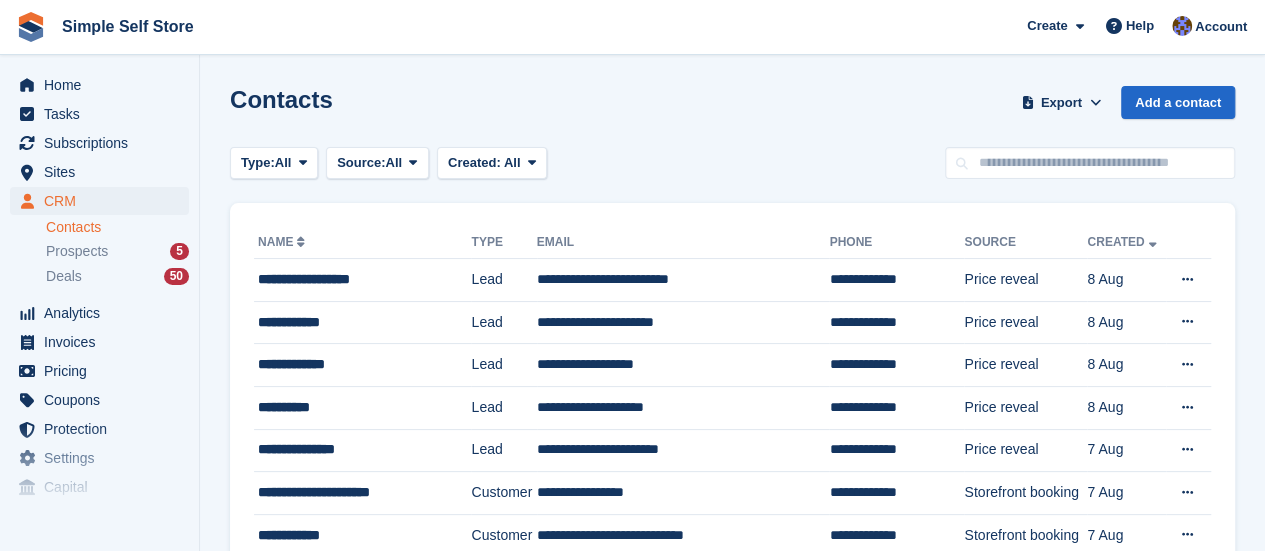 click on "Contacts
Export
Export Contacts
Export a CSV of all Contacts which match the current filters.
Please allow time for large exports.
Start Export
Add a contact" at bounding box center (732, 114) 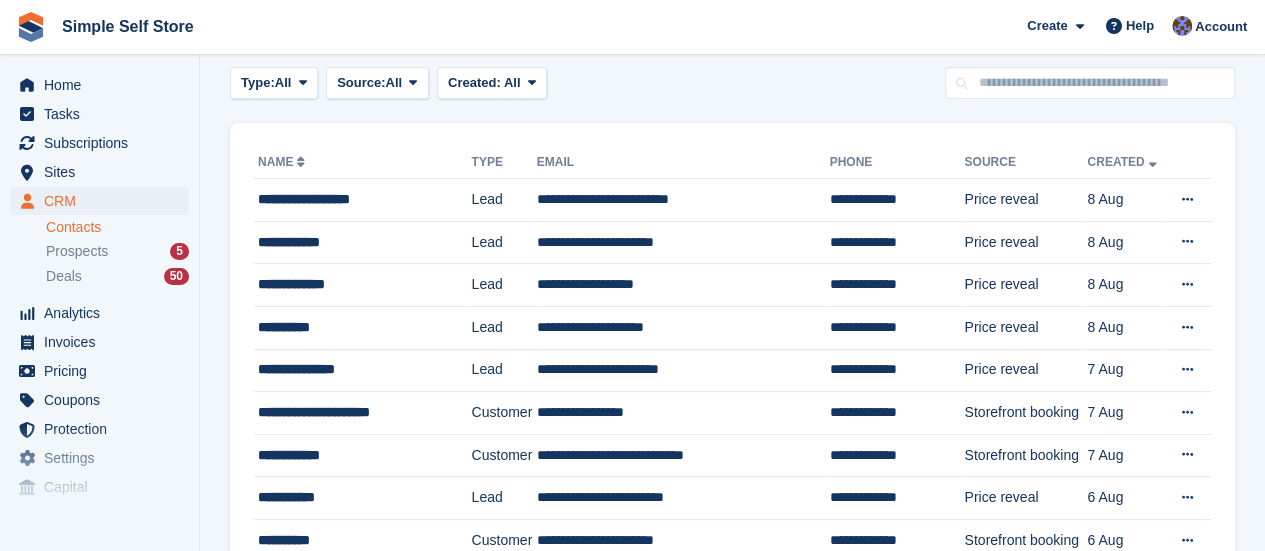scroll, scrollTop: 120, scrollLeft: 0, axis: vertical 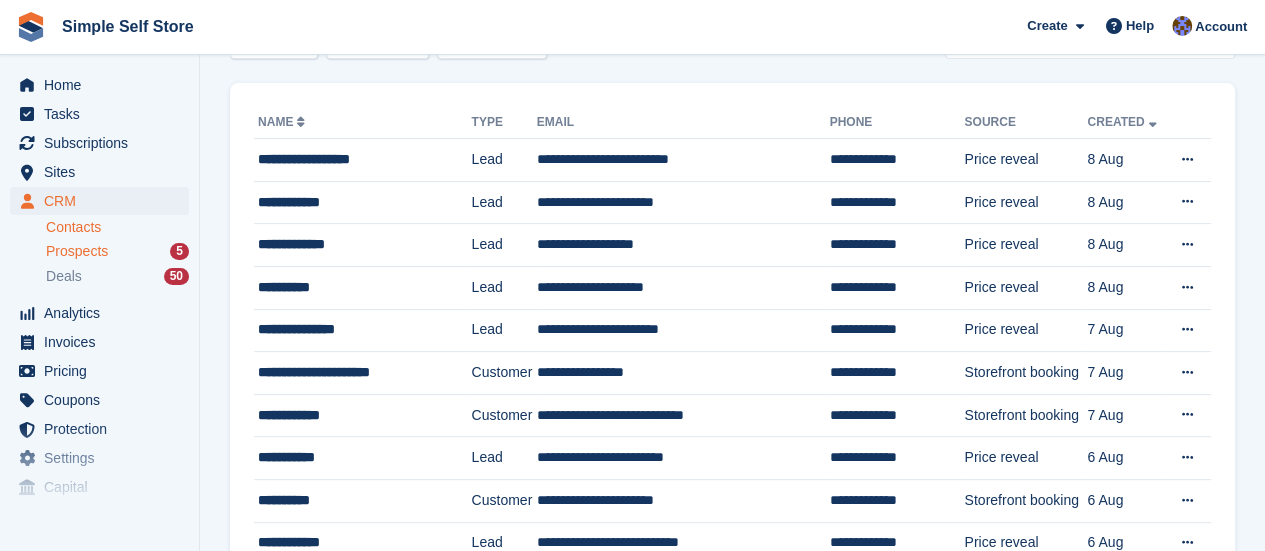 click on "Prospects" at bounding box center (77, 251) 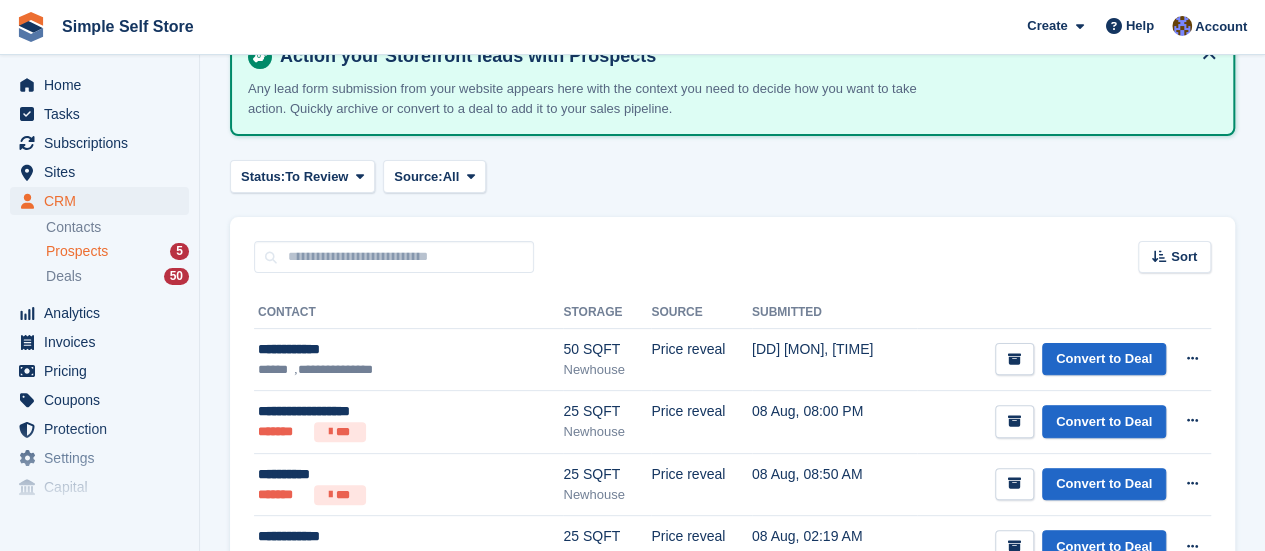 scroll, scrollTop: 0, scrollLeft: 0, axis: both 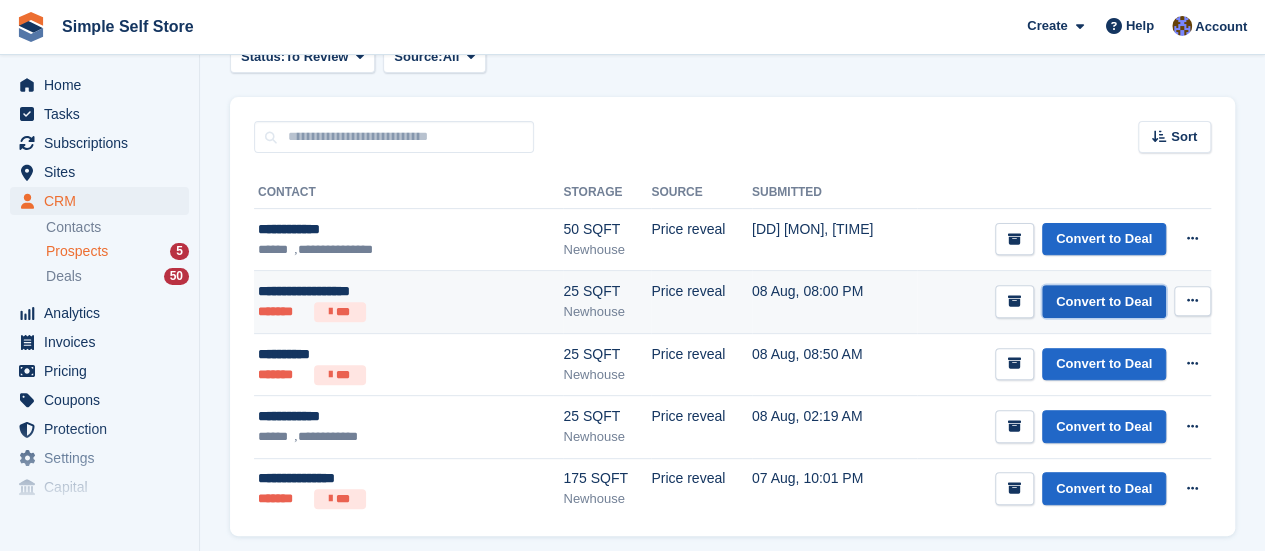 click on "Convert to Deal" at bounding box center (1104, 301) 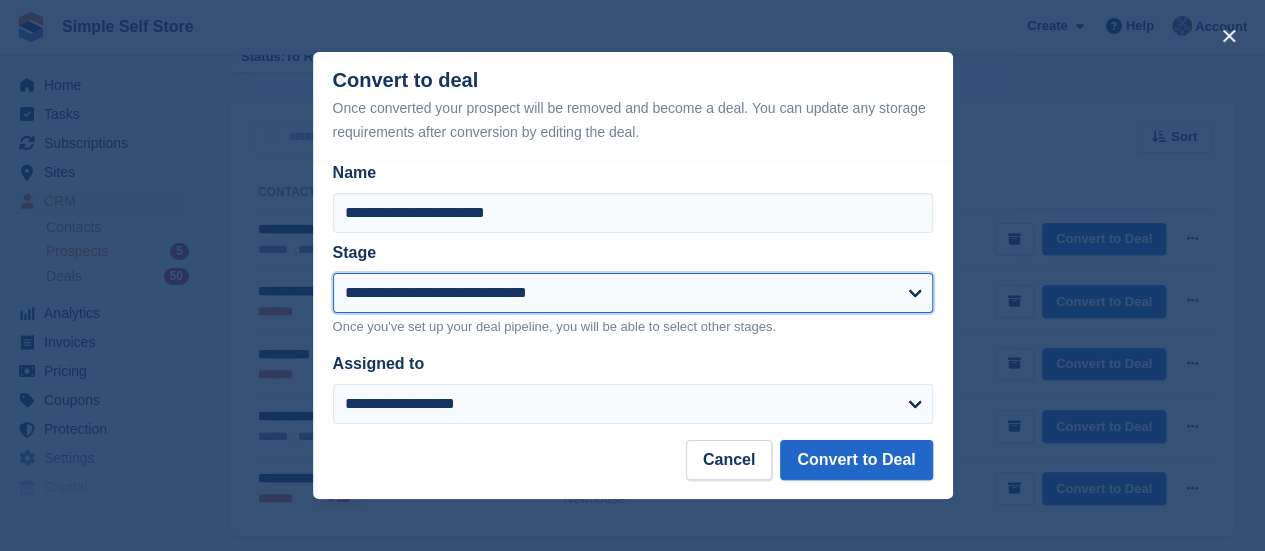 click on "**********" at bounding box center (633, 293) 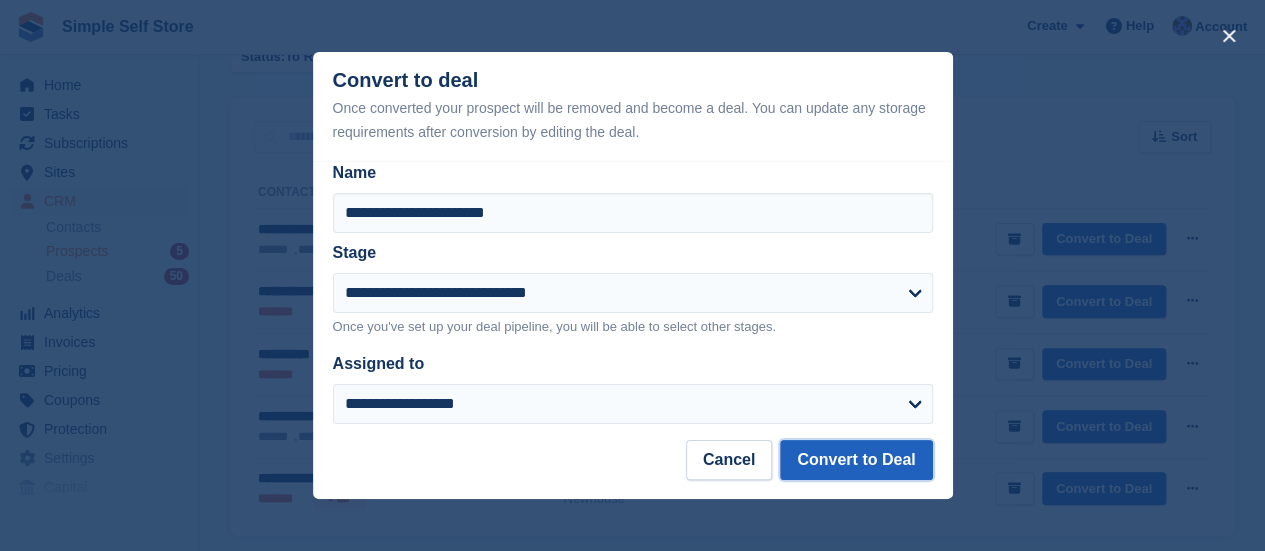 click on "Convert to Deal" at bounding box center [856, 460] 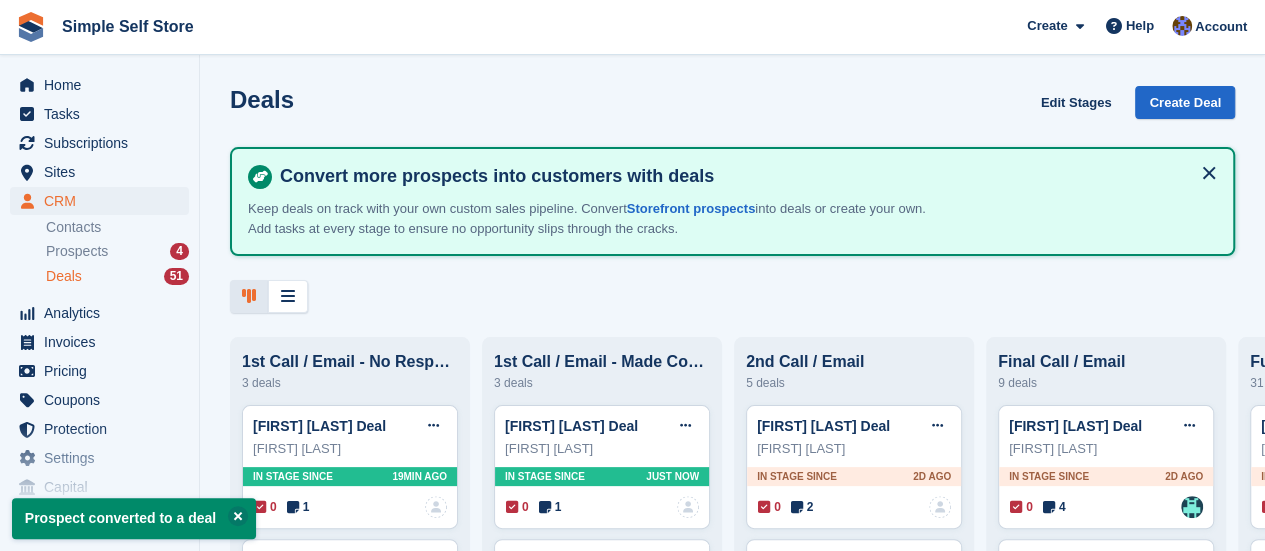 scroll, scrollTop: 0, scrollLeft: 0, axis: both 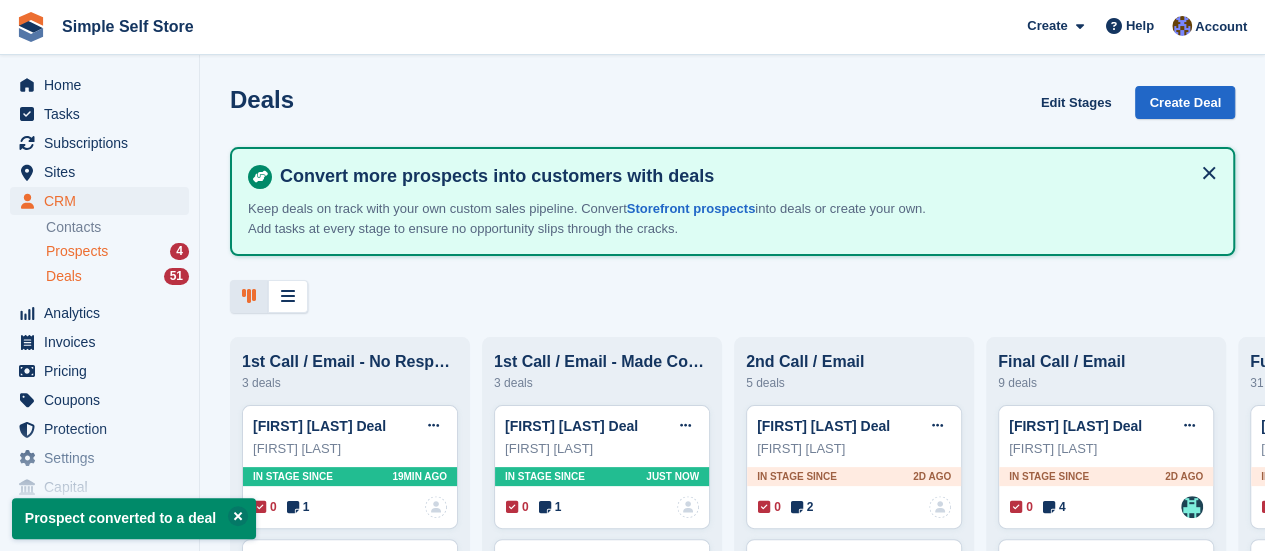 click on "Prospects" at bounding box center (77, 251) 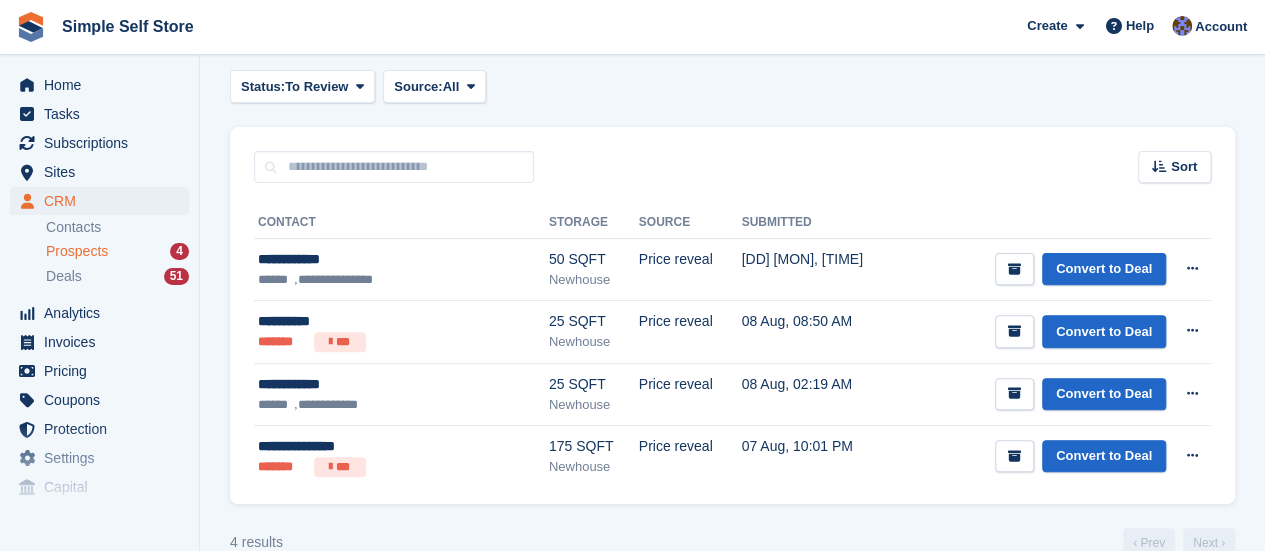 scroll, scrollTop: 240, scrollLeft: 0, axis: vertical 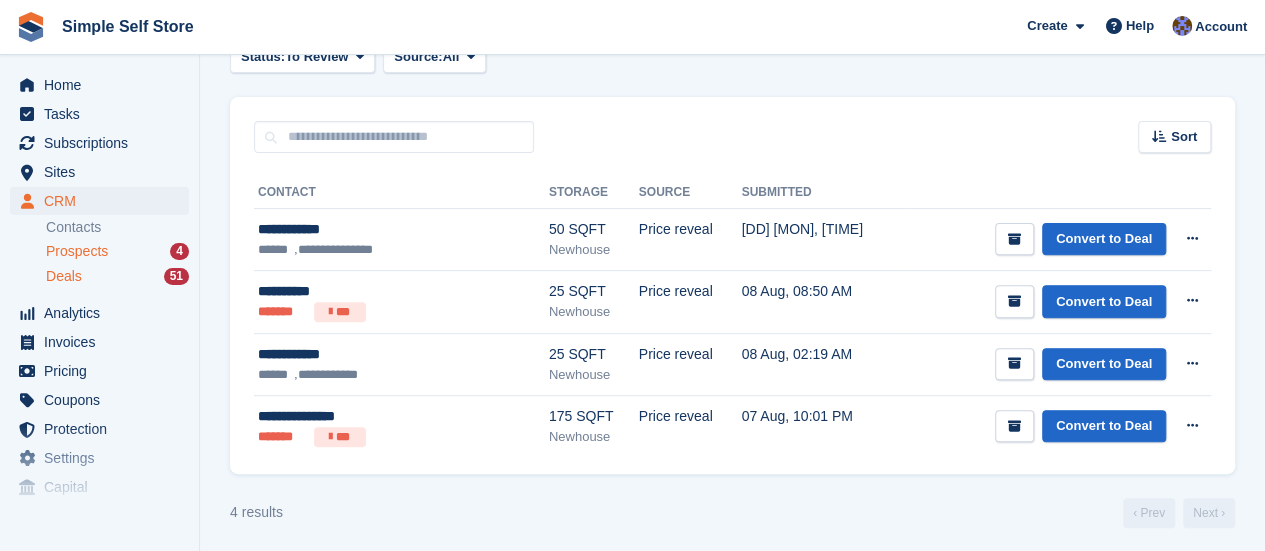 click on "Deals" at bounding box center (64, 276) 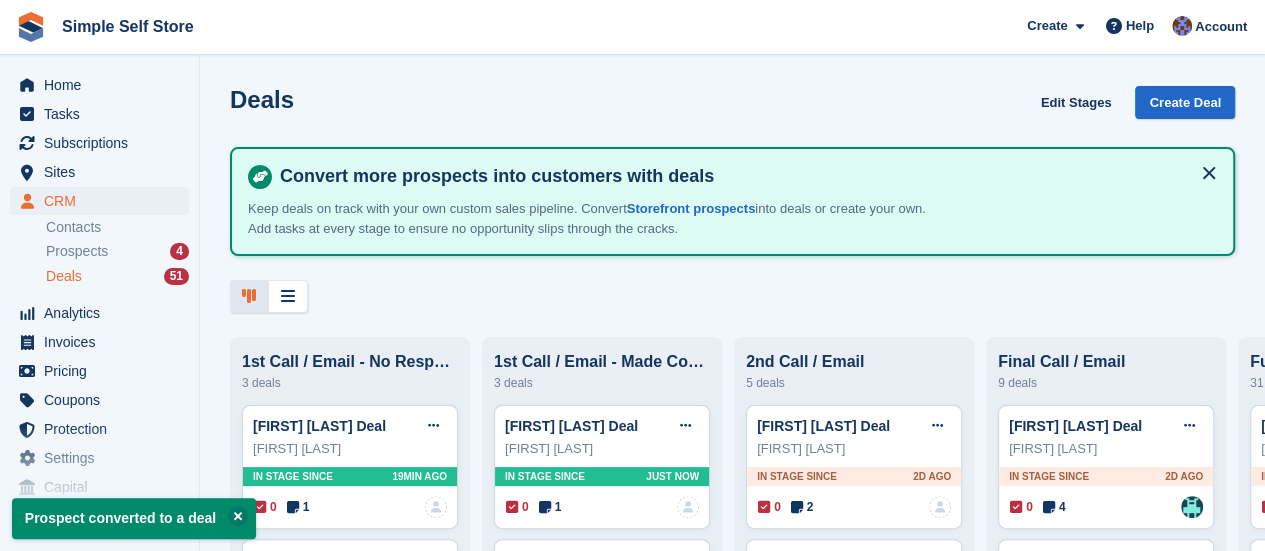 scroll, scrollTop: 0, scrollLeft: 0, axis: both 